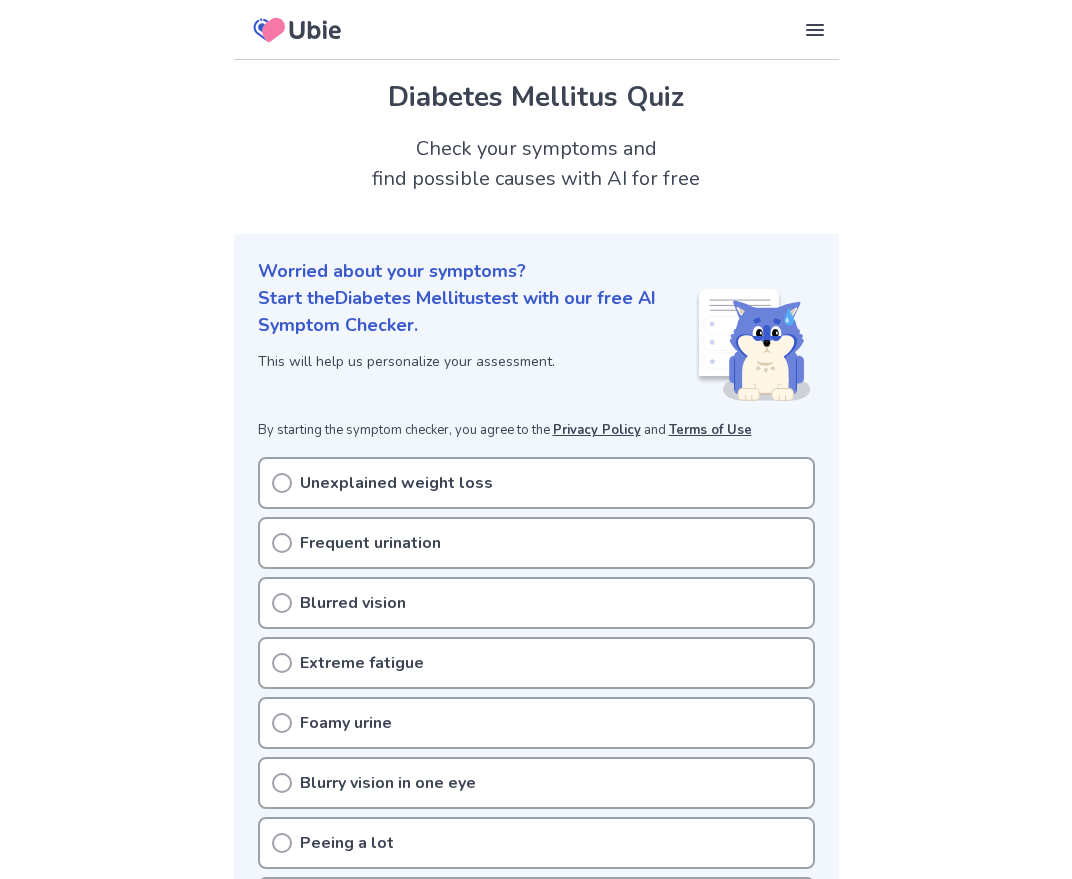 scroll, scrollTop: 0, scrollLeft: 0, axis: both 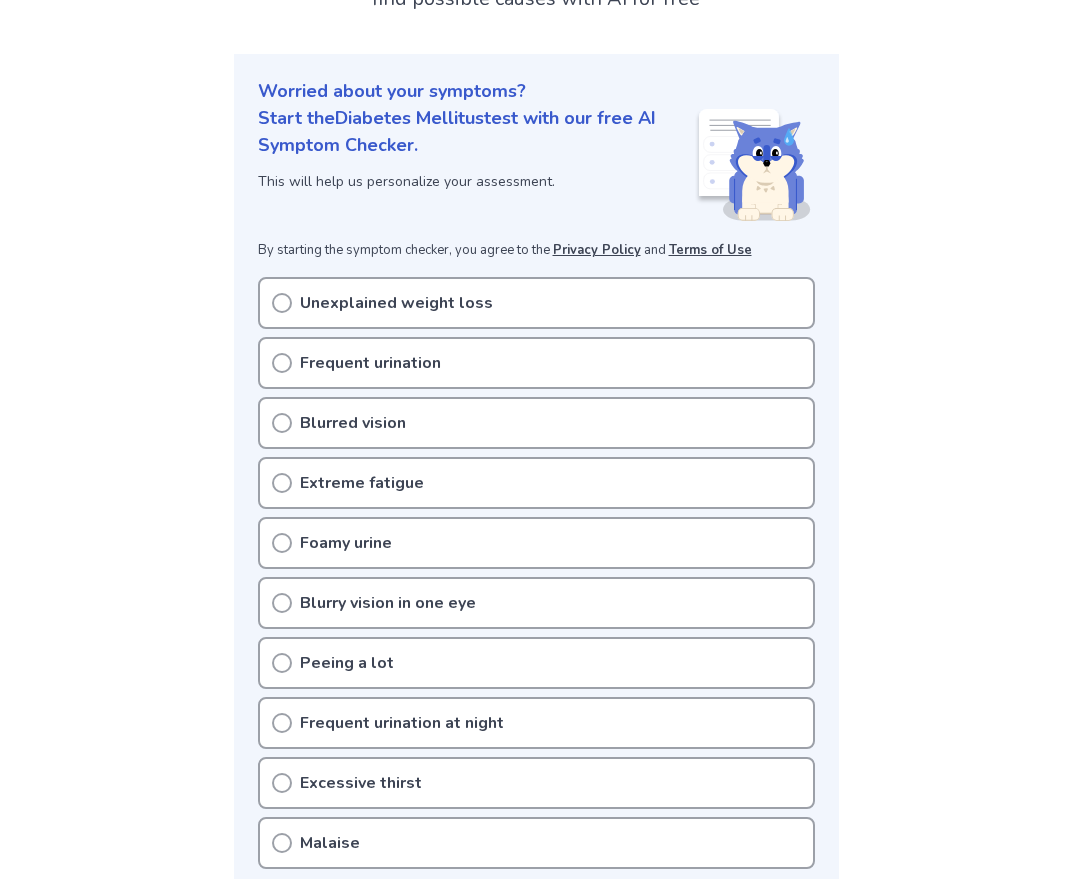 click on "Frequent urination" at bounding box center [370, 363] 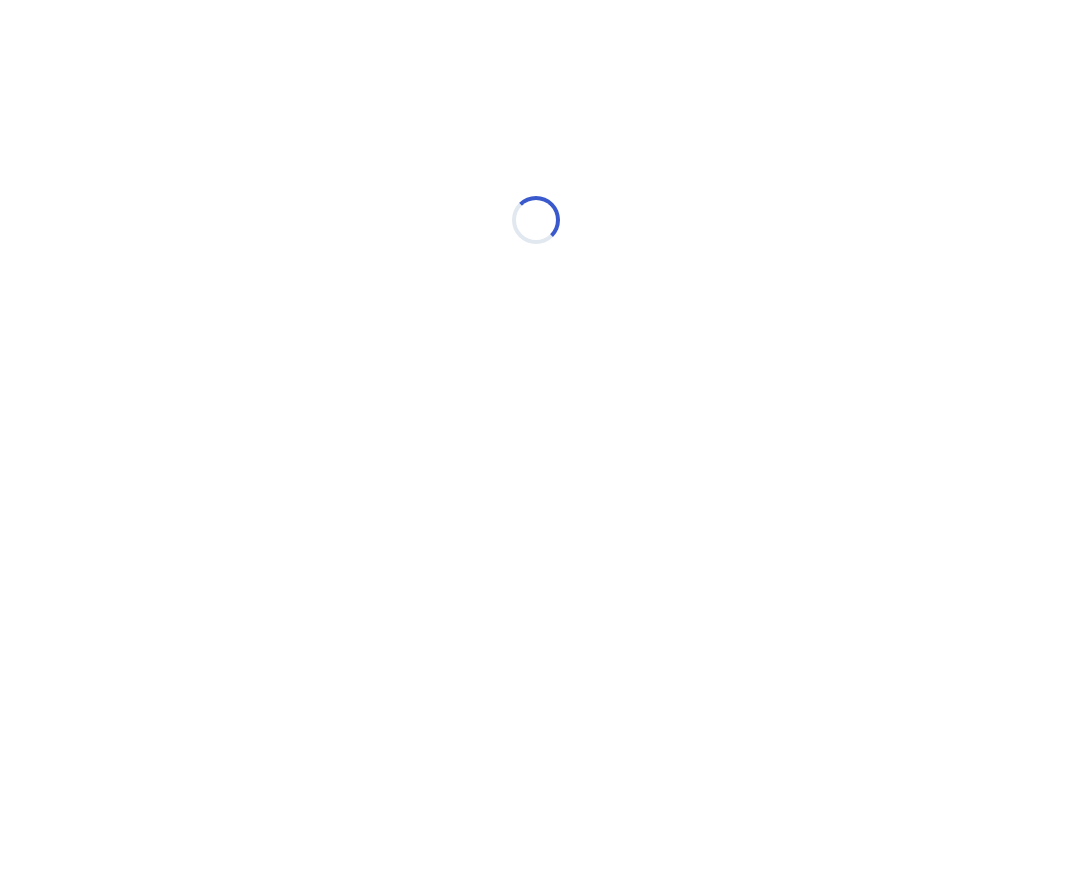 scroll, scrollTop: 0, scrollLeft: 0, axis: both 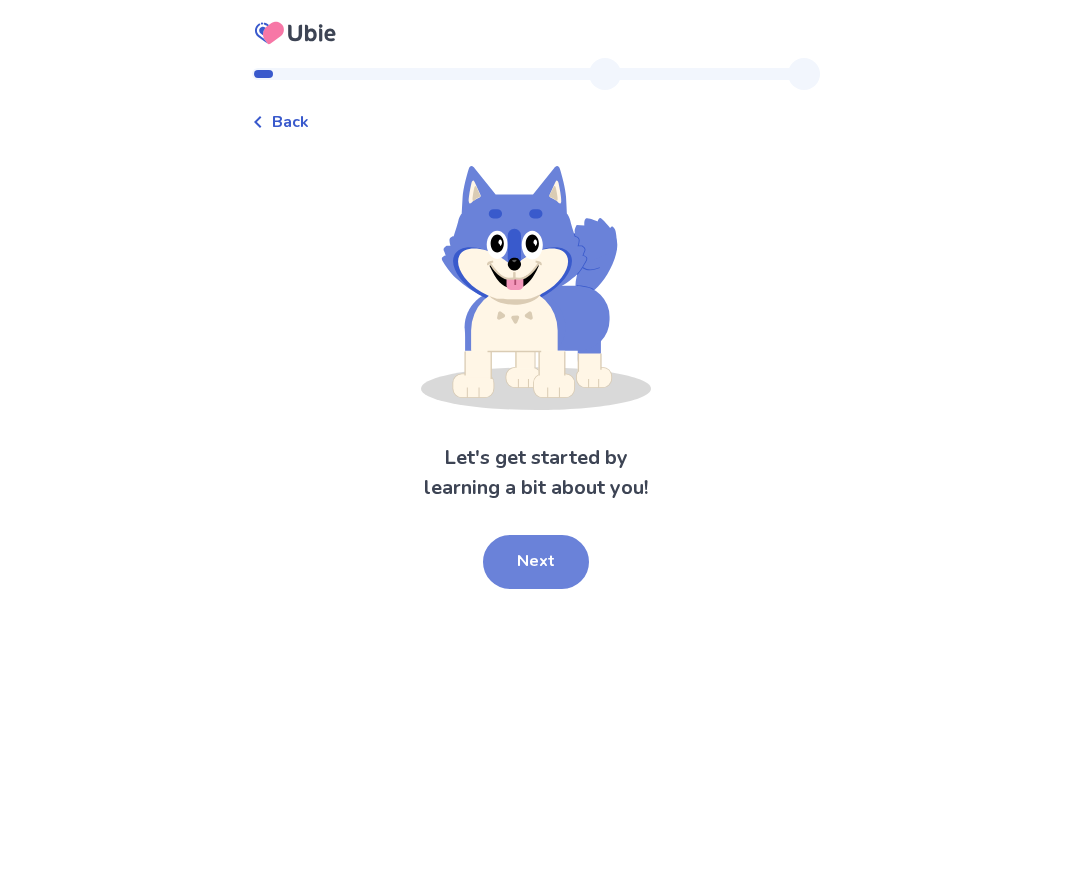 click on "Next" at bounding box center [536, 562] 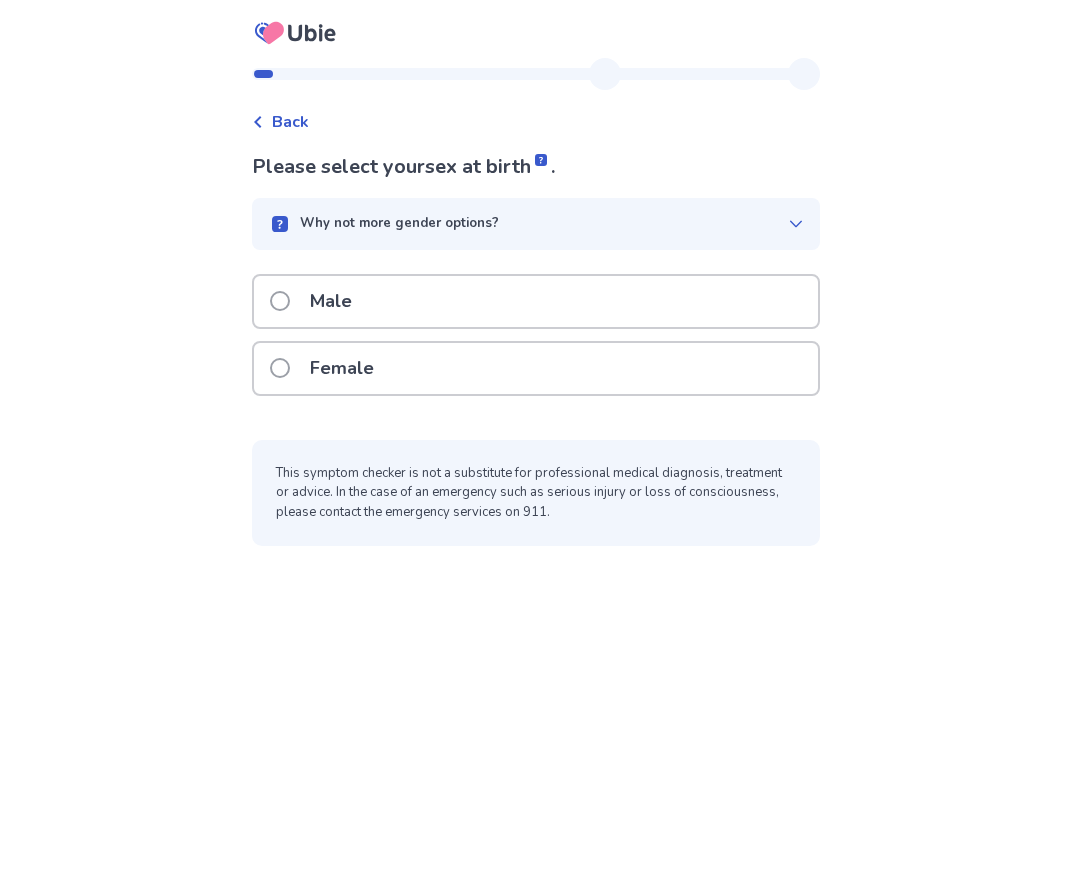 click on "Female" at bounding box center [536, 368] 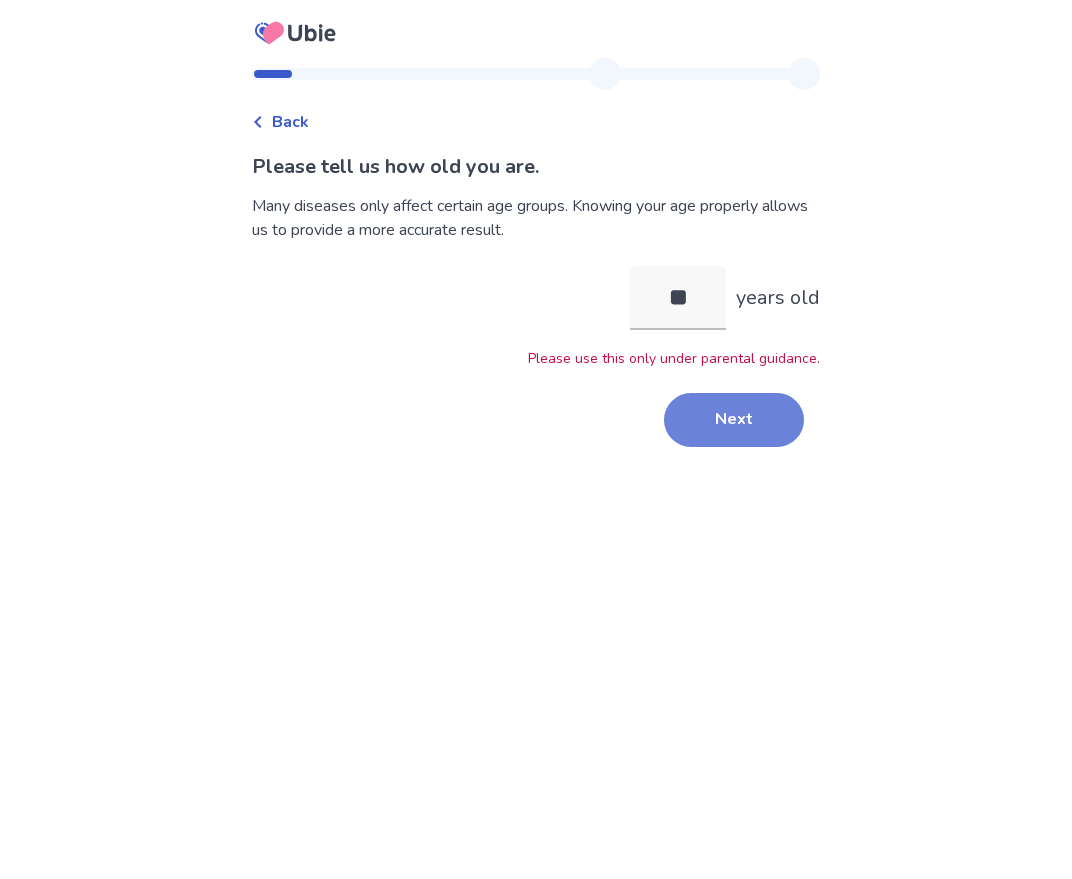 type on "**" 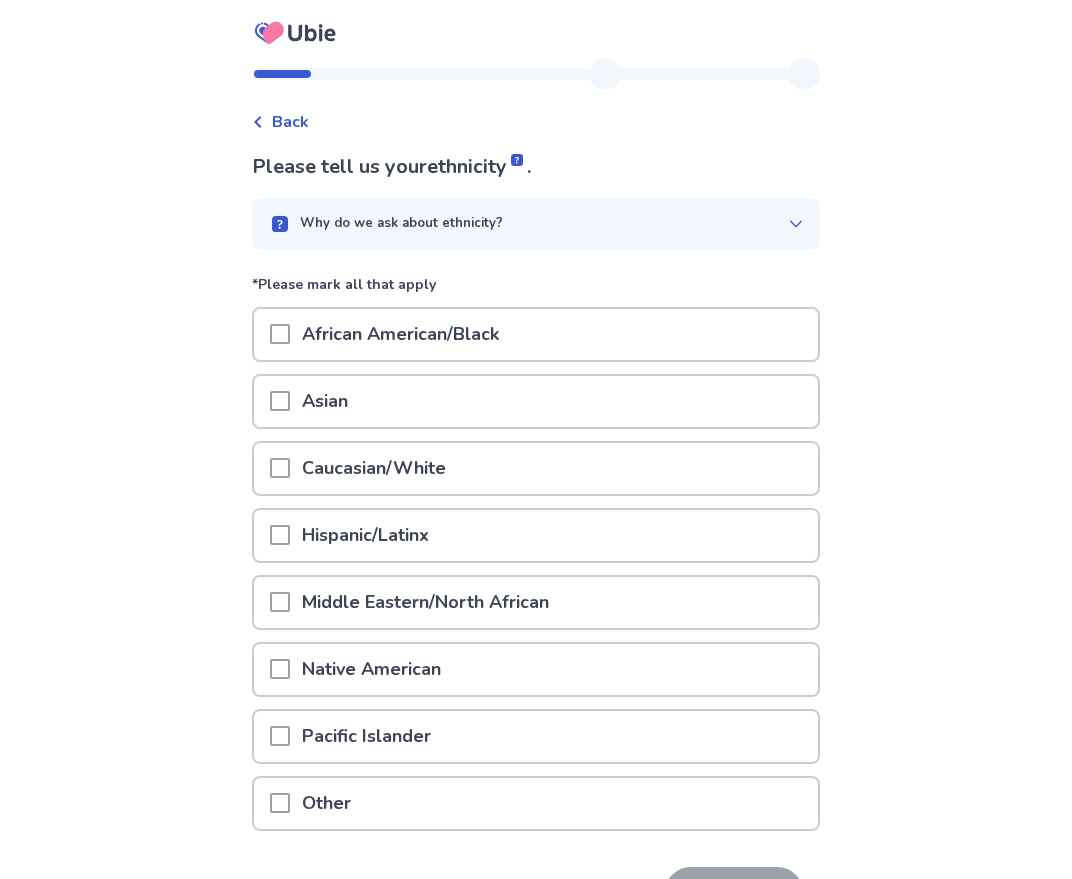 click on "Caucasian/White" at bounding box center (536, 468) 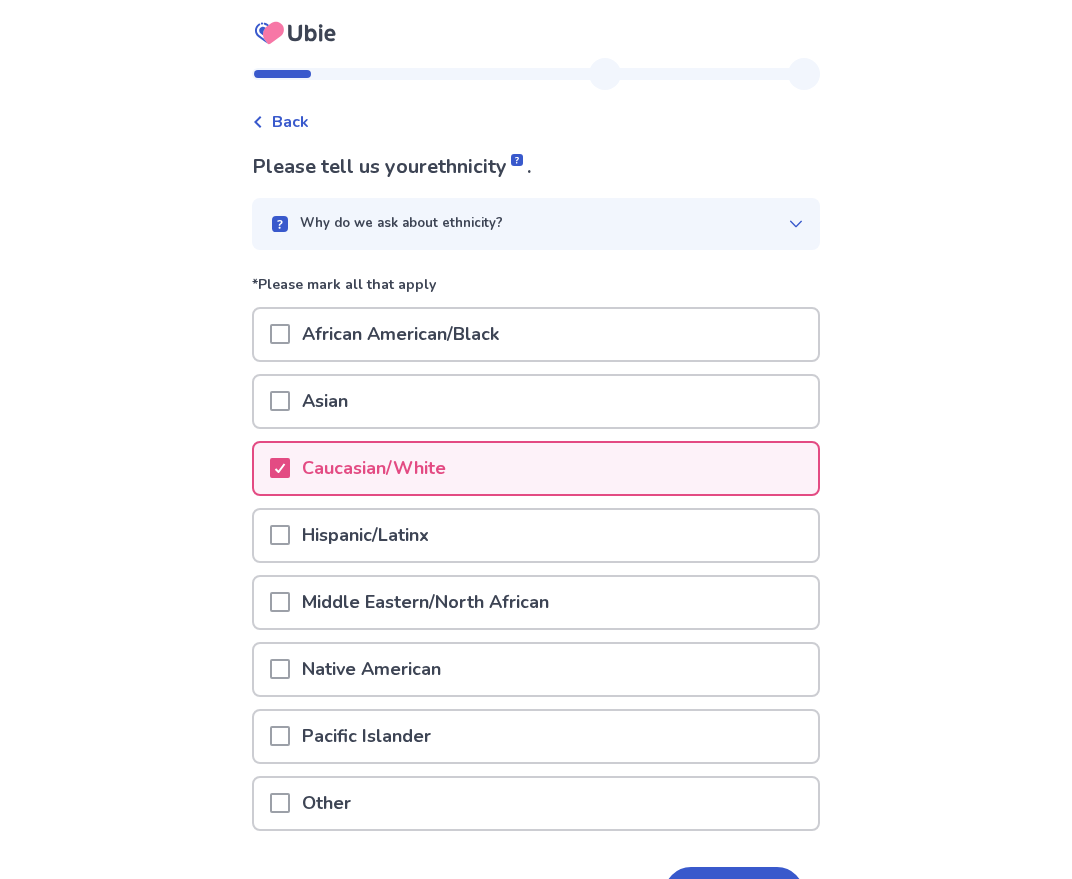 scroll, scrollTop: 129, scrollLeft: 0, axis: vertical 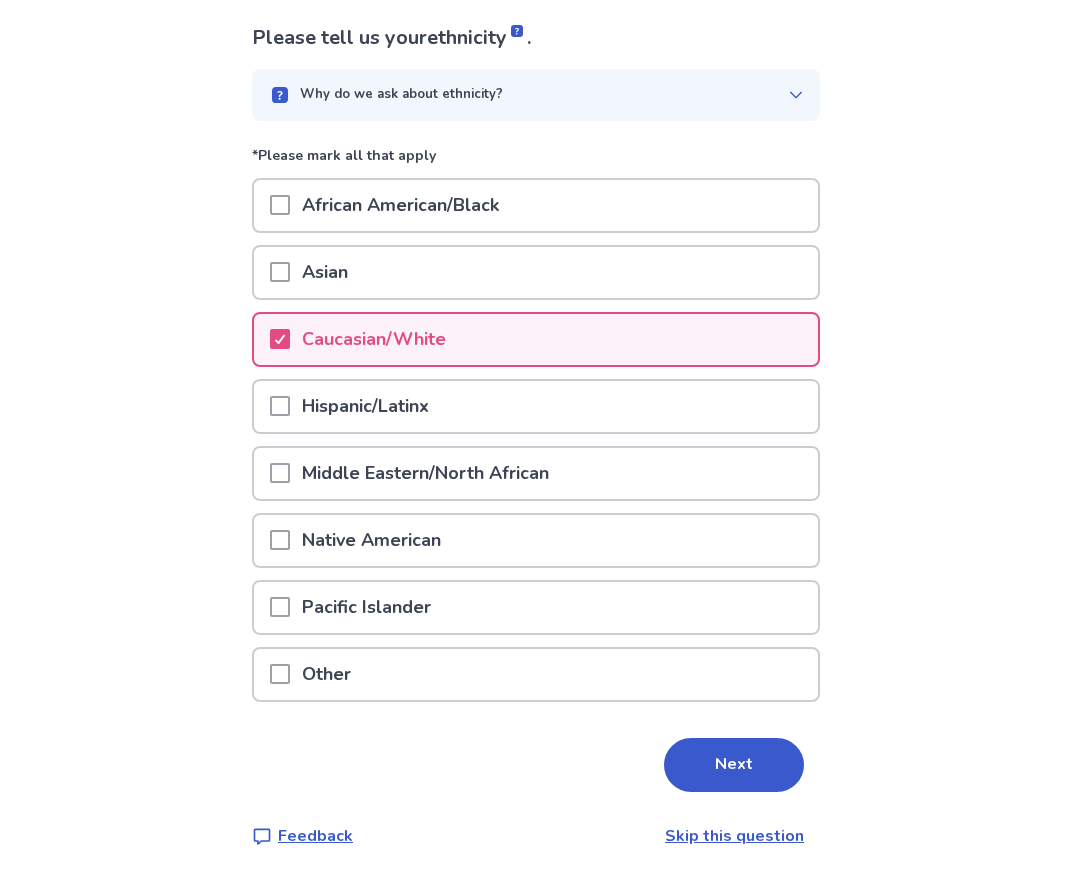 click on "Please tell us your  ethnicity . Why do we ask about ethnicity? *Please mark all that apply African American/Black Asian Caucasian/White Hispanic/Latinx Middle Eastern/North African Native American Pacific Islander Other Next Feedback Skip this question" at bounding box center [536, 435] 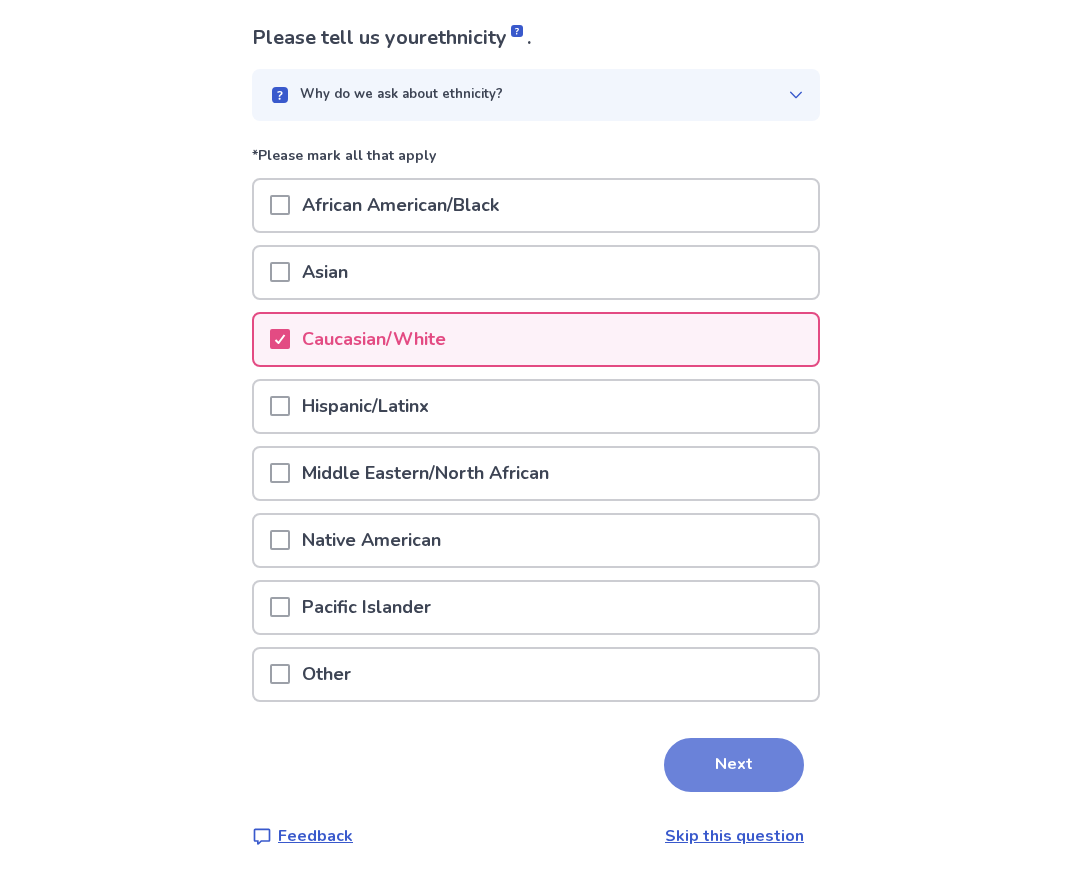 click on "Next" at bounding box center [734, 765] 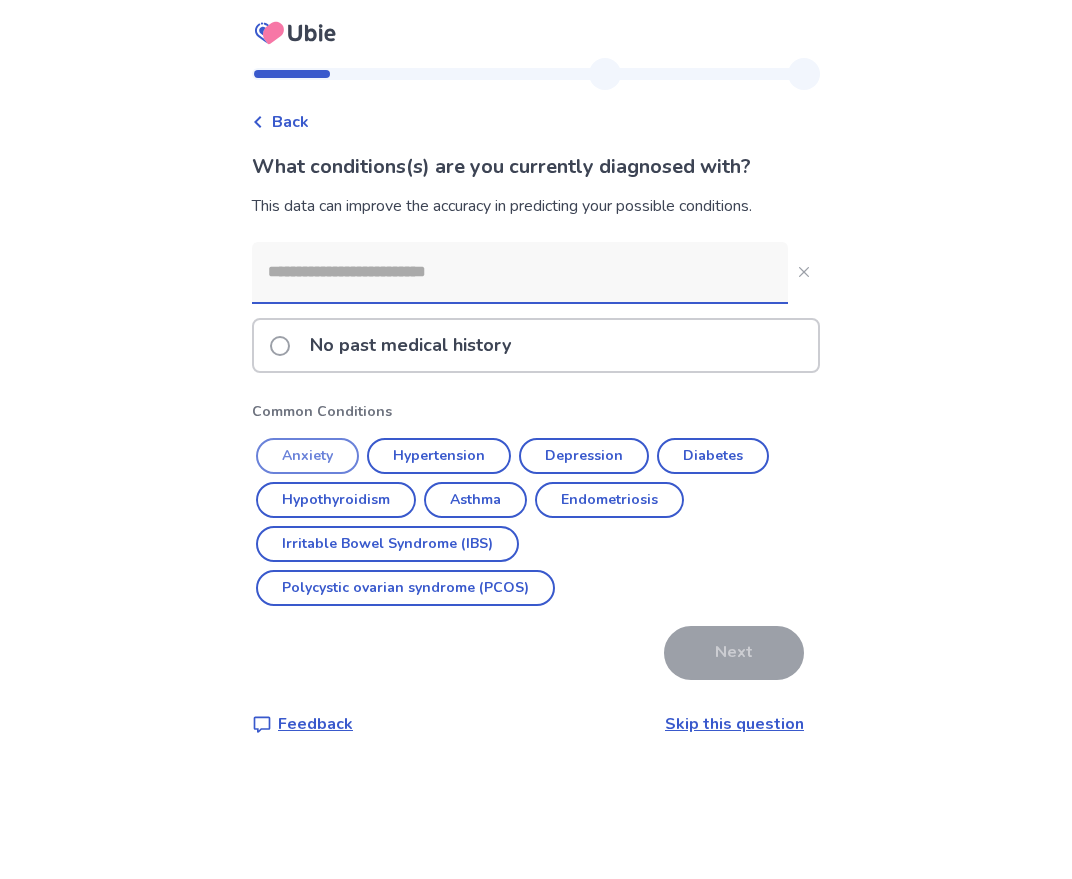 click on "Anxiety" at bounding box center (307, 456) 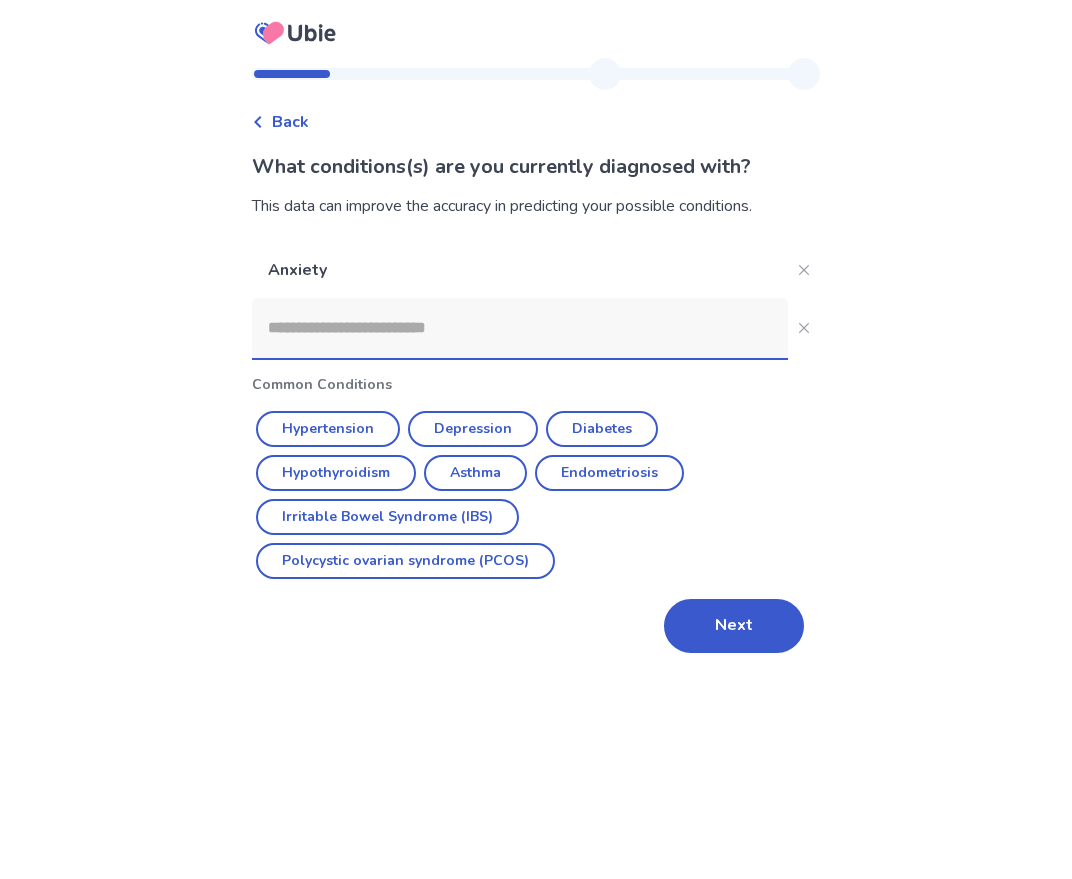 drag, startPoint x: 631, startPoint y: 337, endPoint x: 756, endPoint y: 548, distance: 245.24681 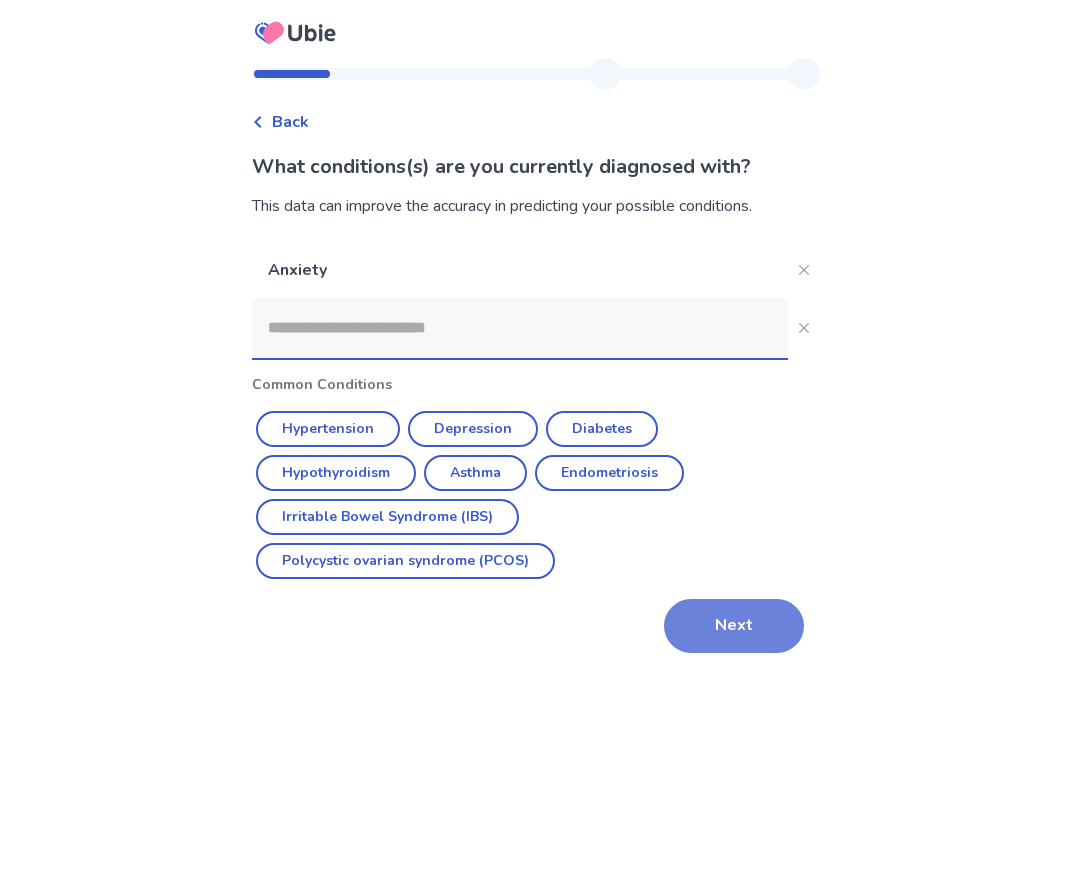 click on "Next" at bounding box center (734, 626) 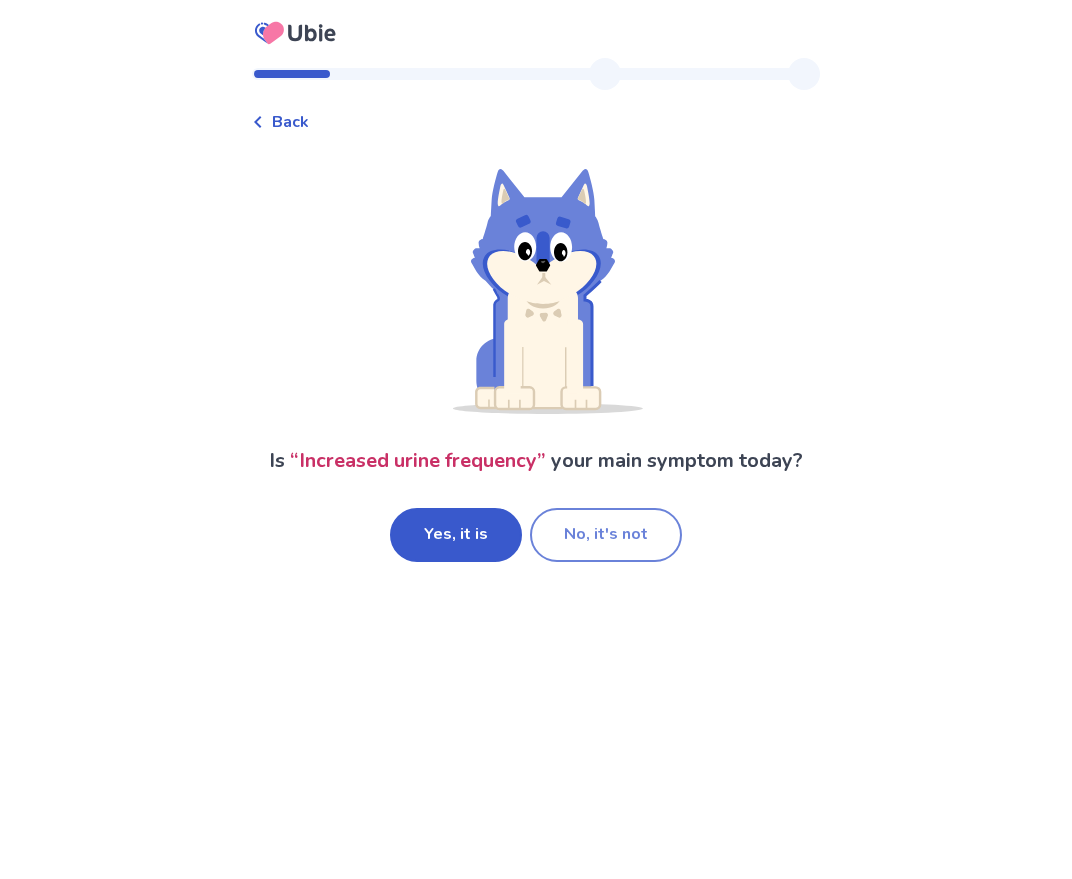 click on "No, it's not" at bounding box center (606, 535) 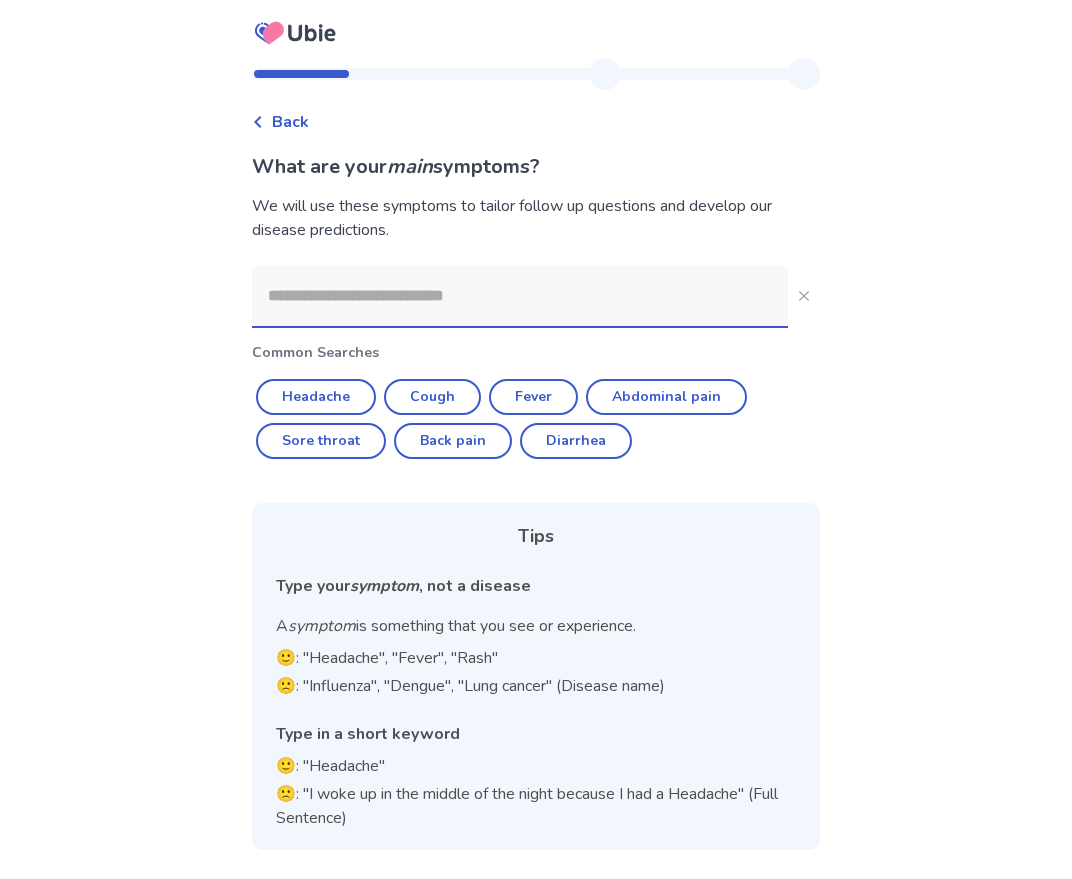 click 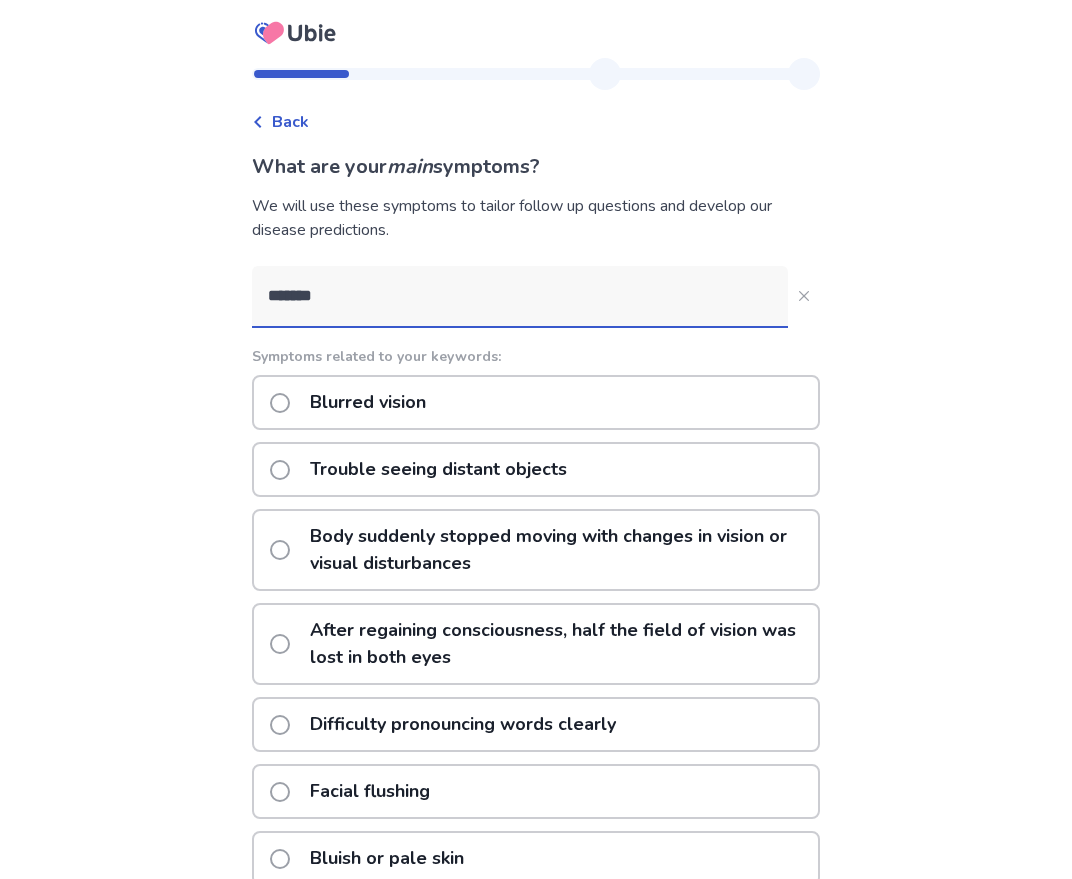 type on "*******" 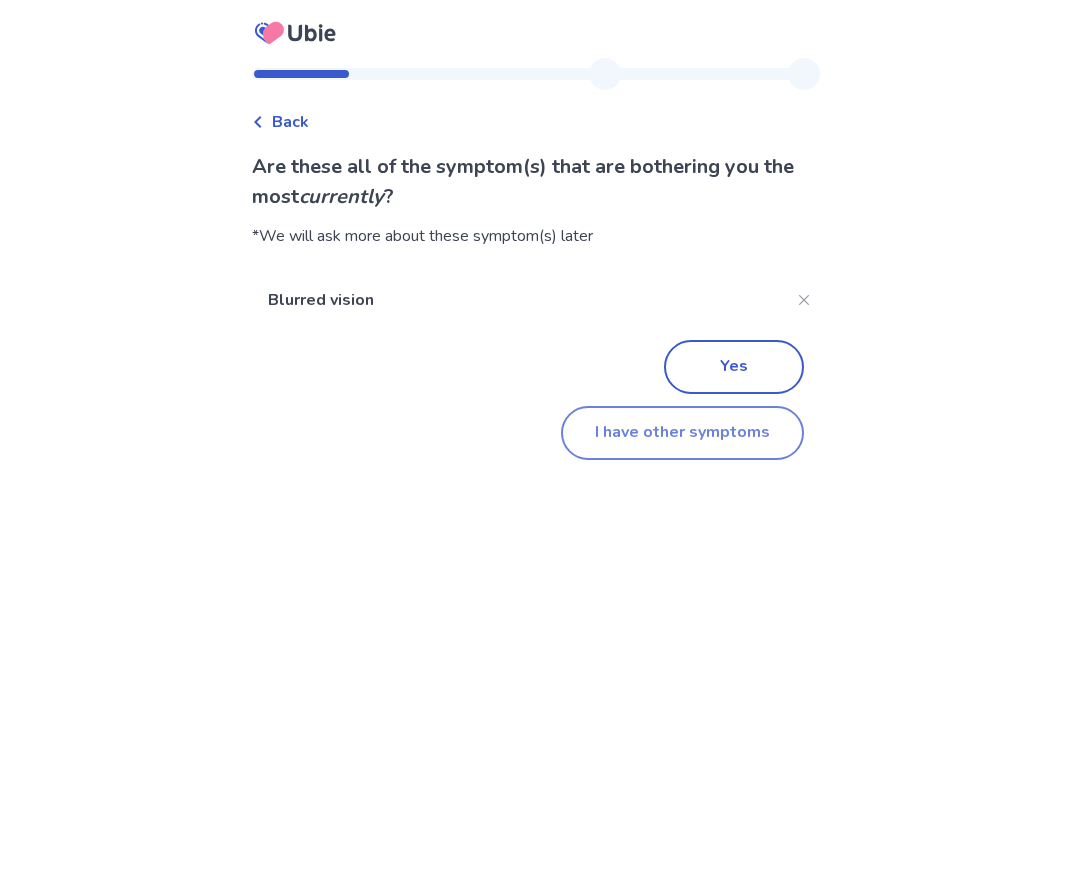 click on "I have other symptoms" 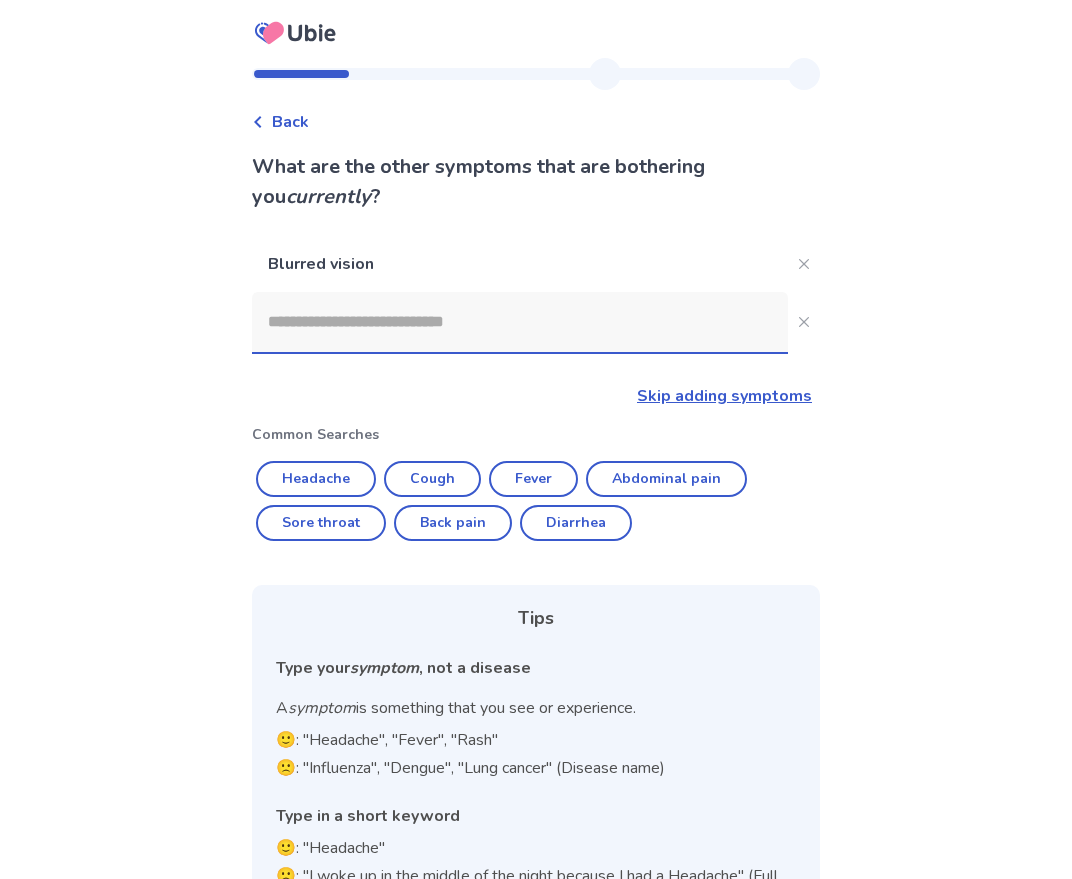 click 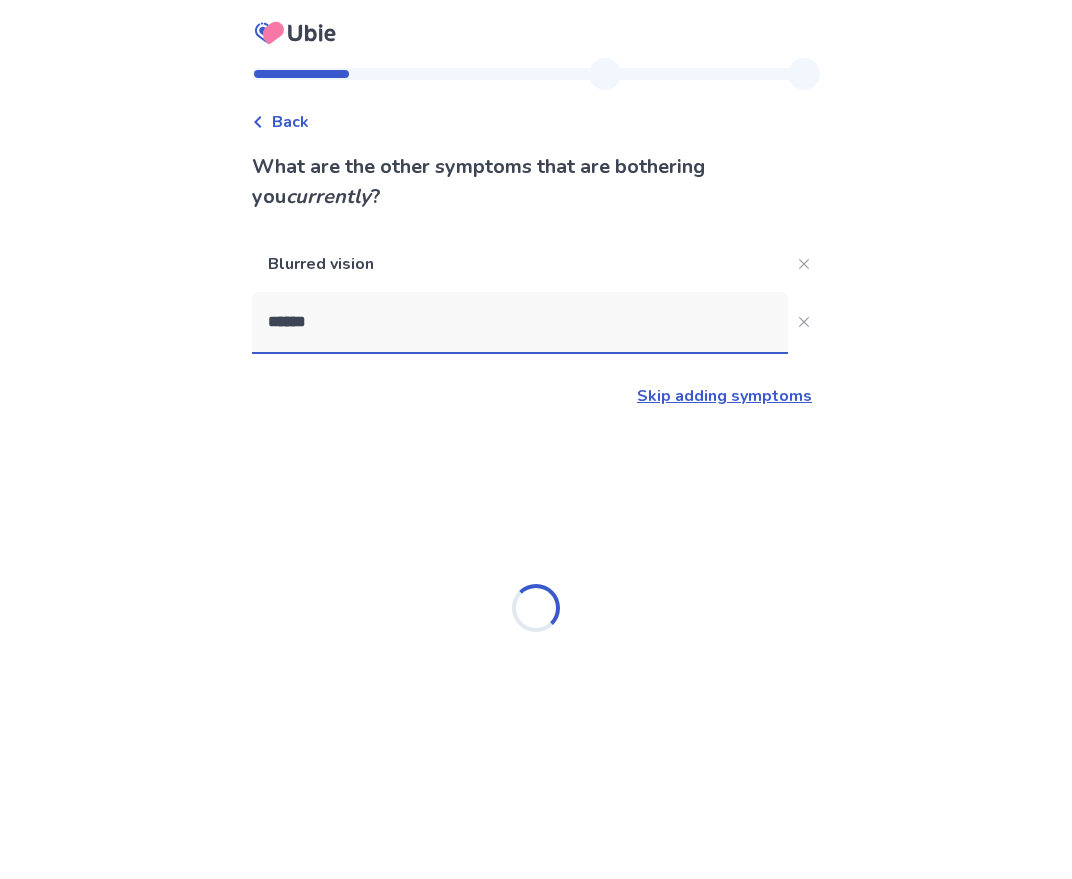 type on "*******" 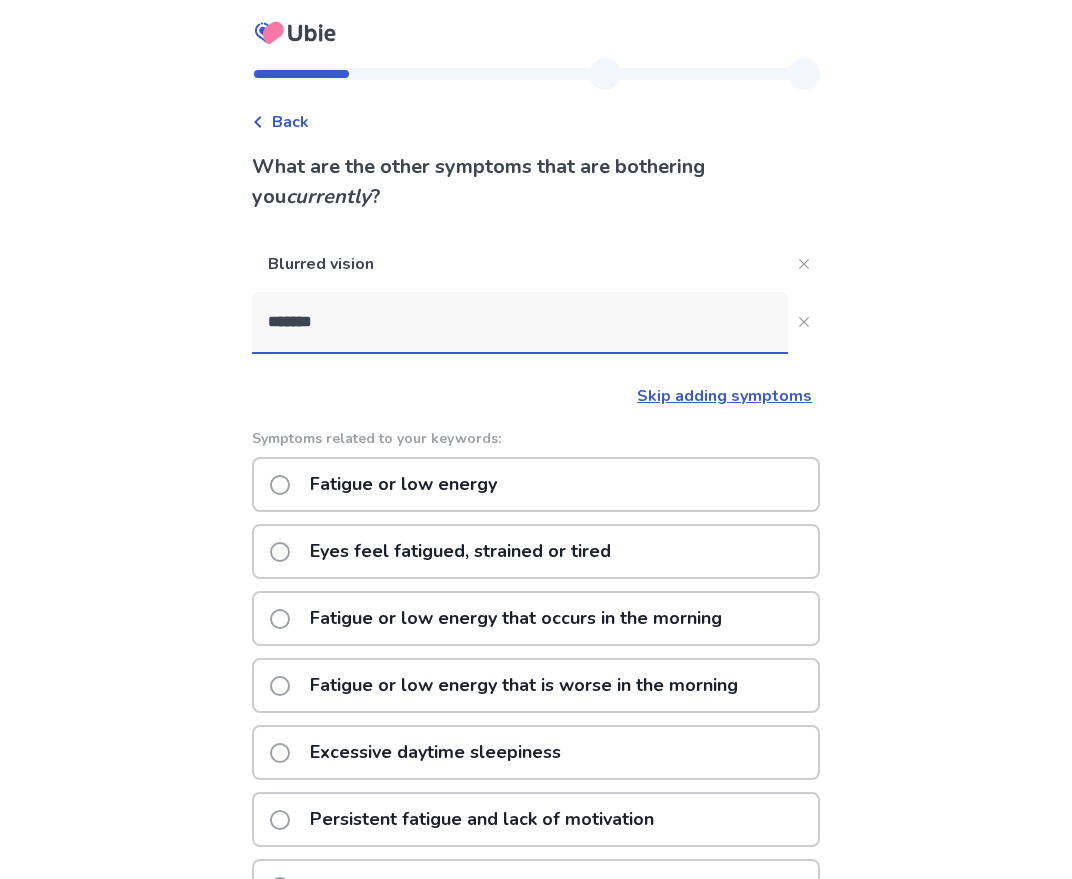 click on "Fatigue or low energy" 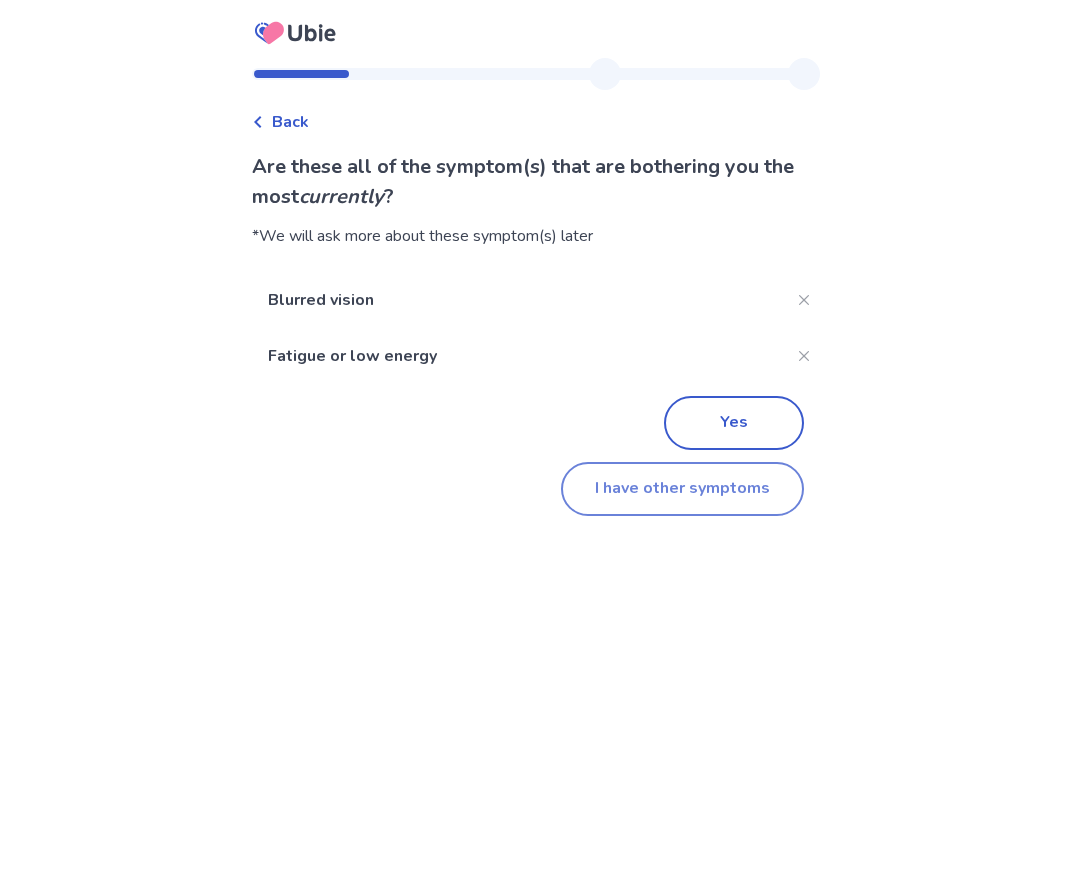 click on "I have other symptoms" 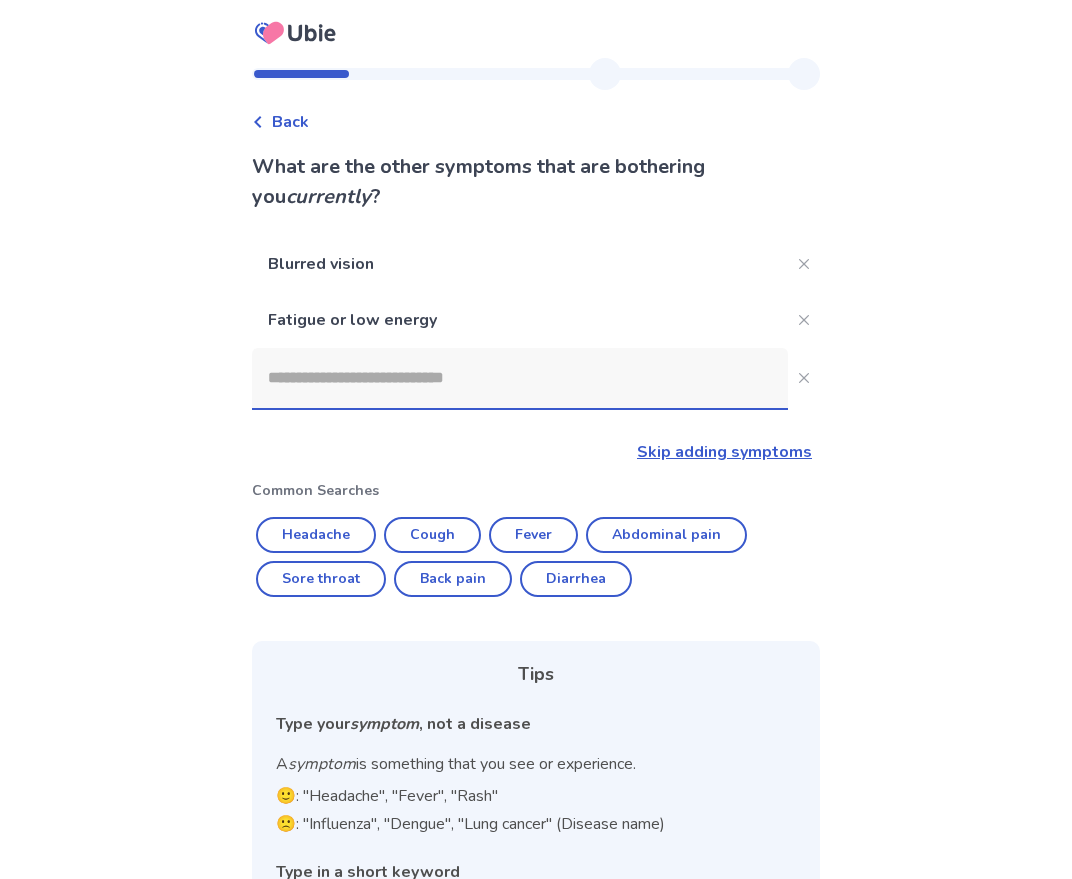 click 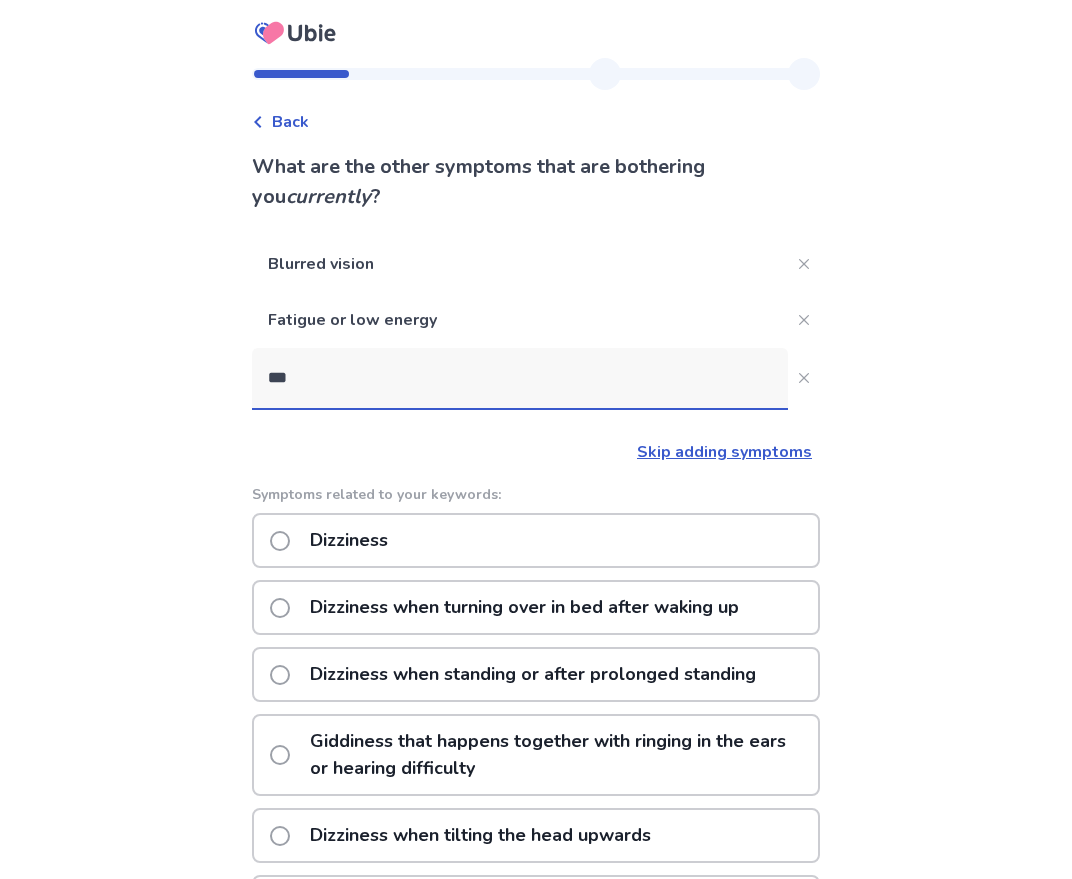 type on "***" 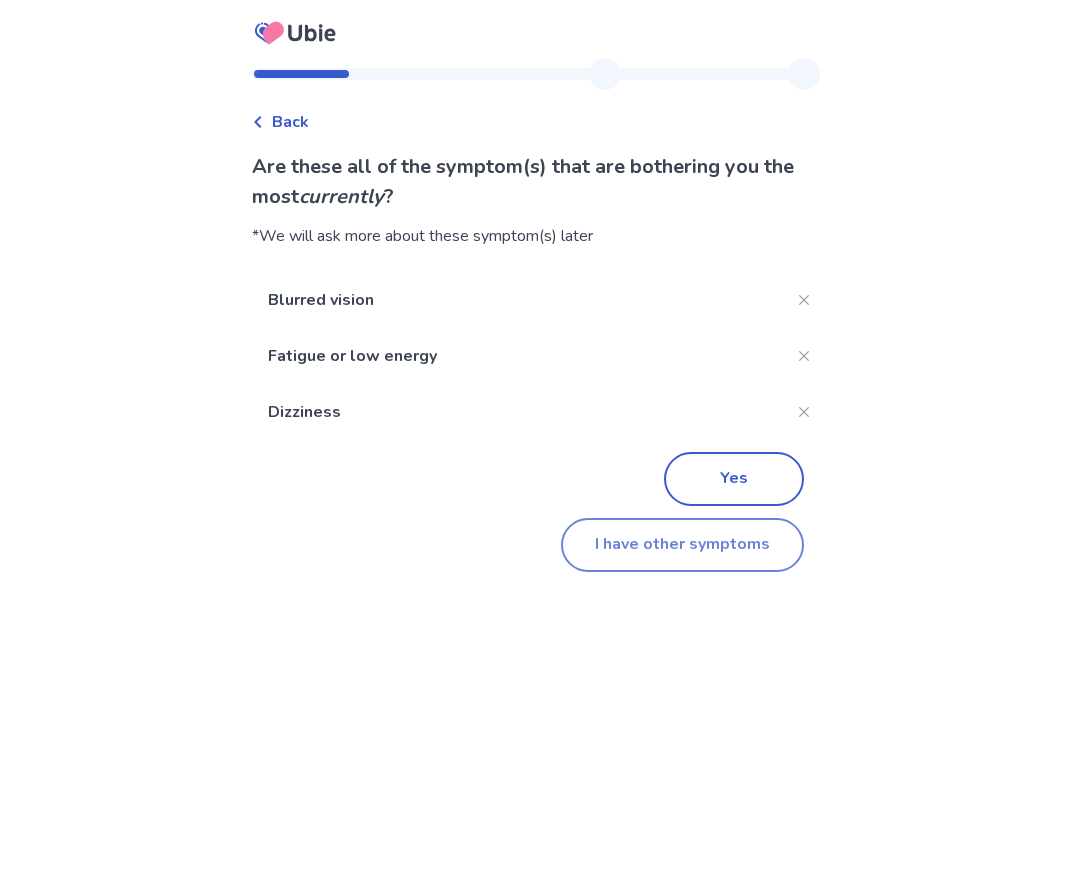 click on "I have other symptoms" 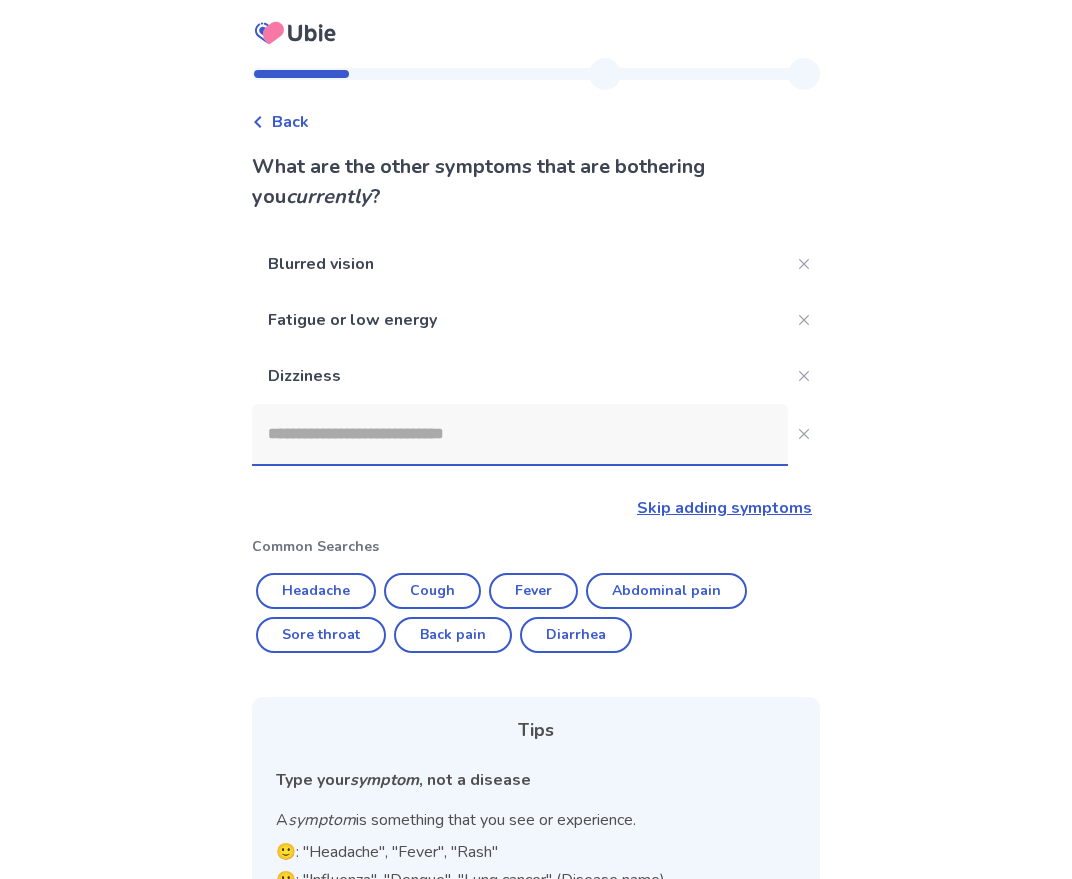 click 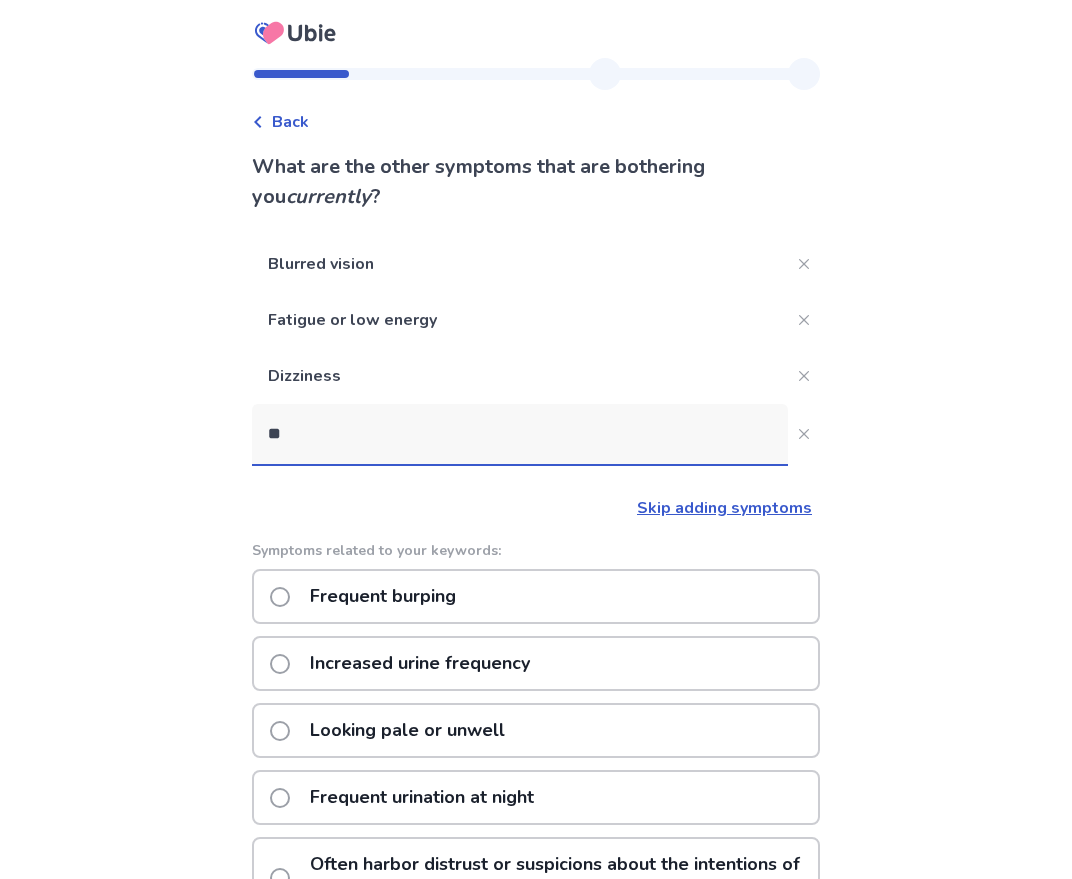 type on "*" 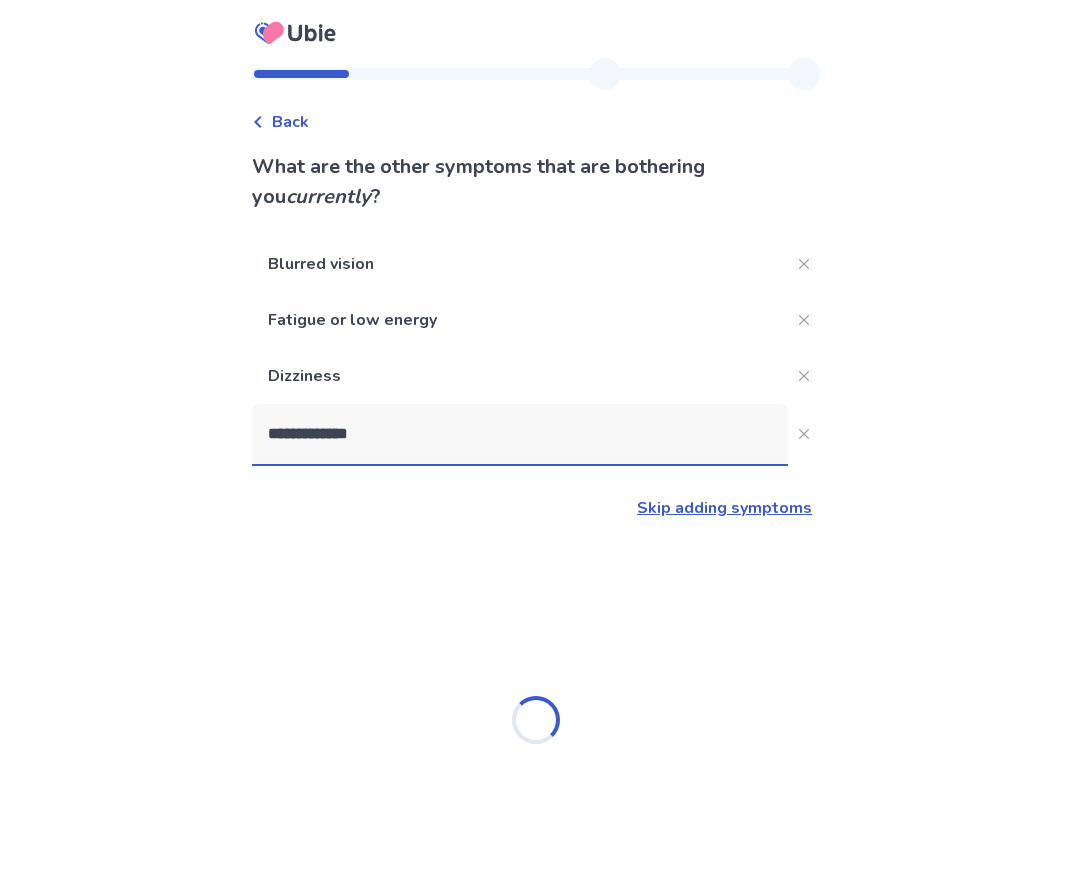 type on "**********" 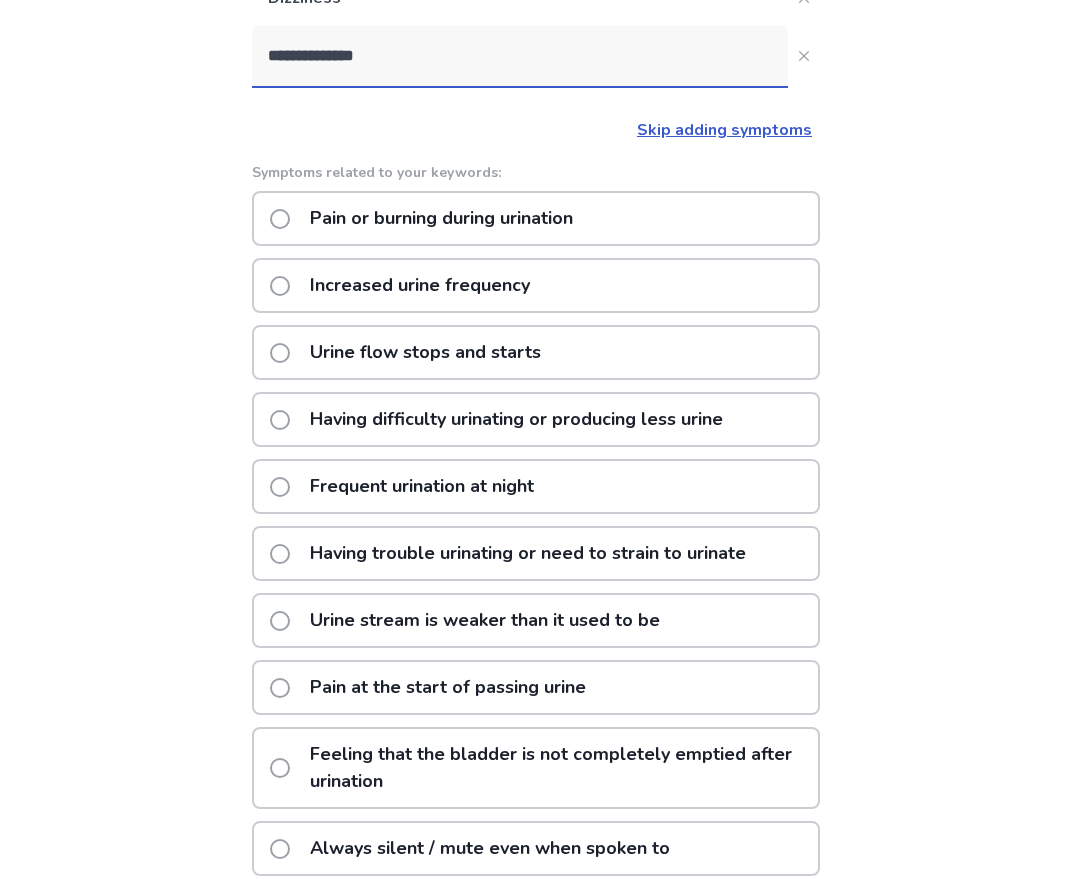 scroll, scrollTop: 0, scrollLeft: 0, axis: both 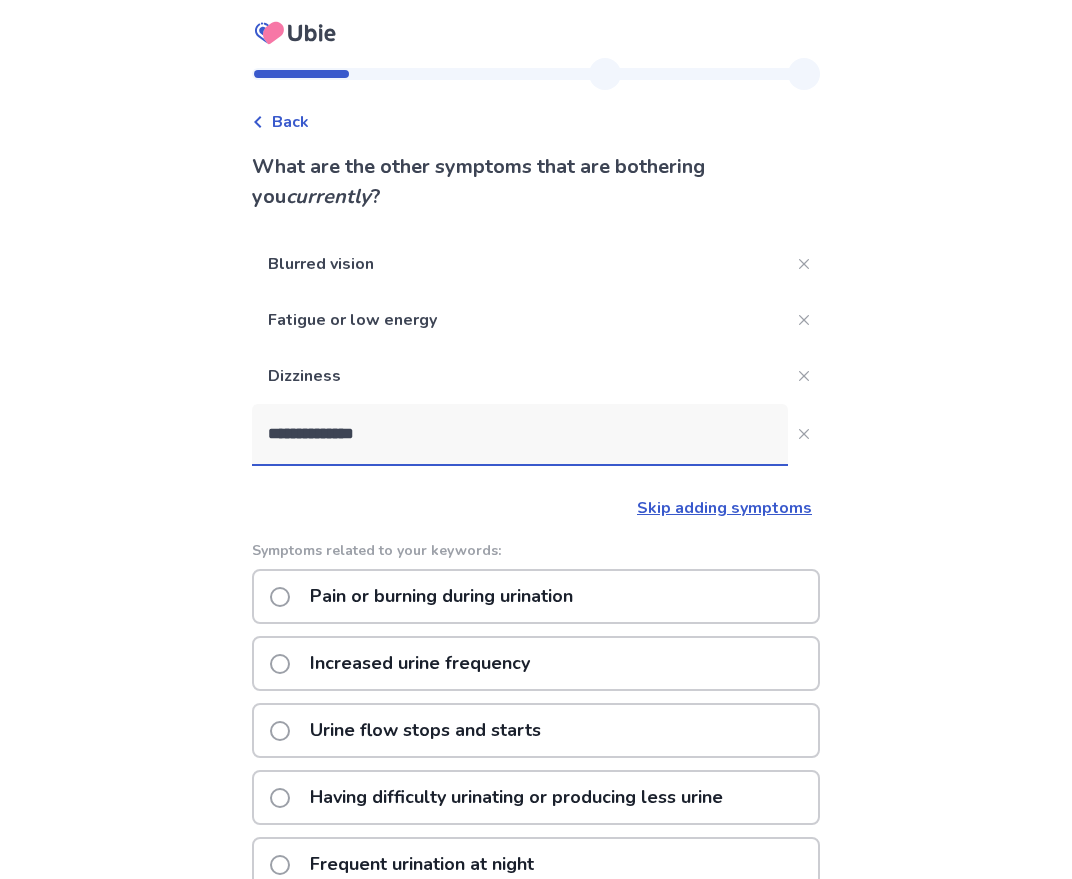 click on "**********" 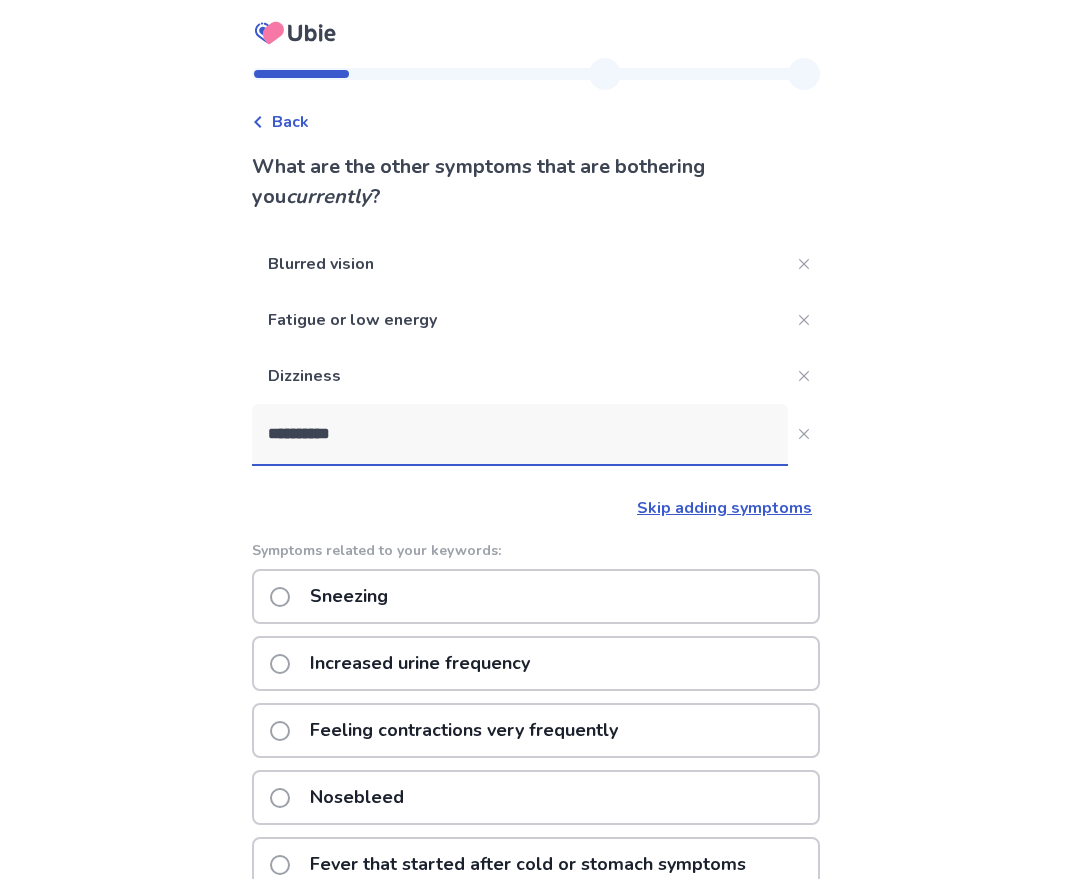 type on "**********" 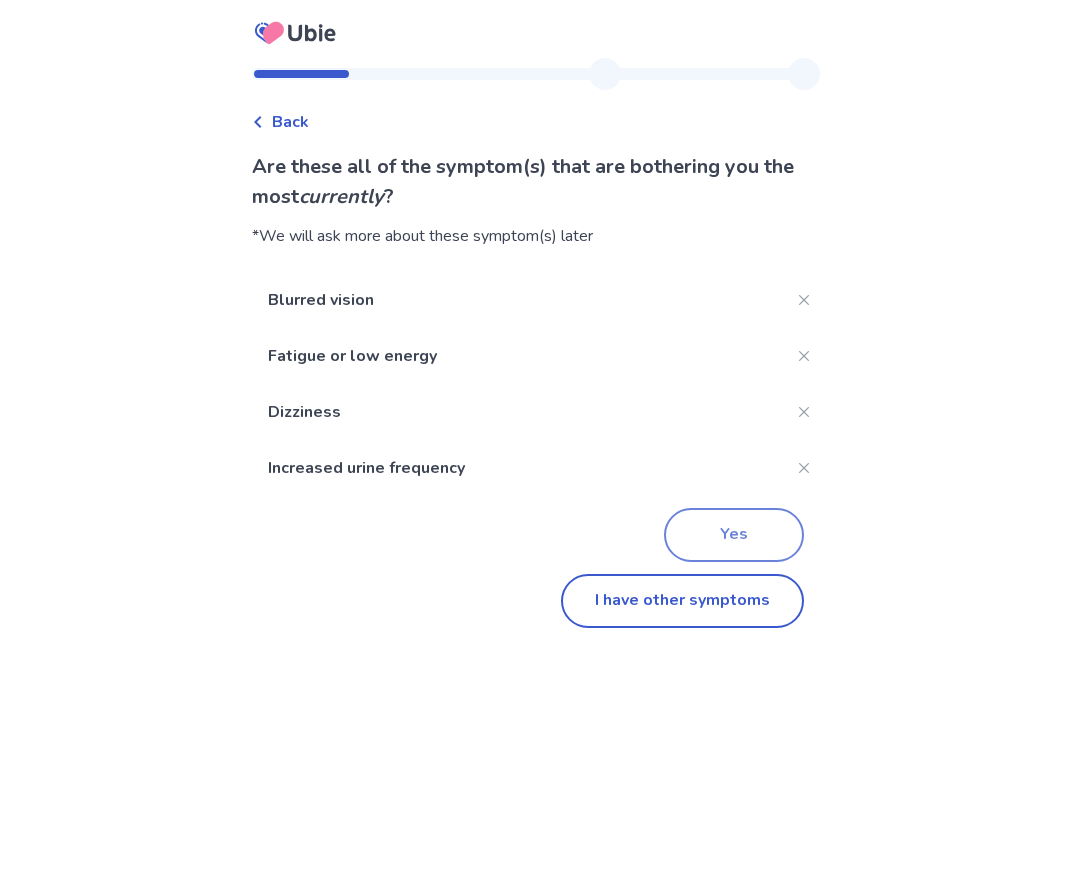 click on "Yes" 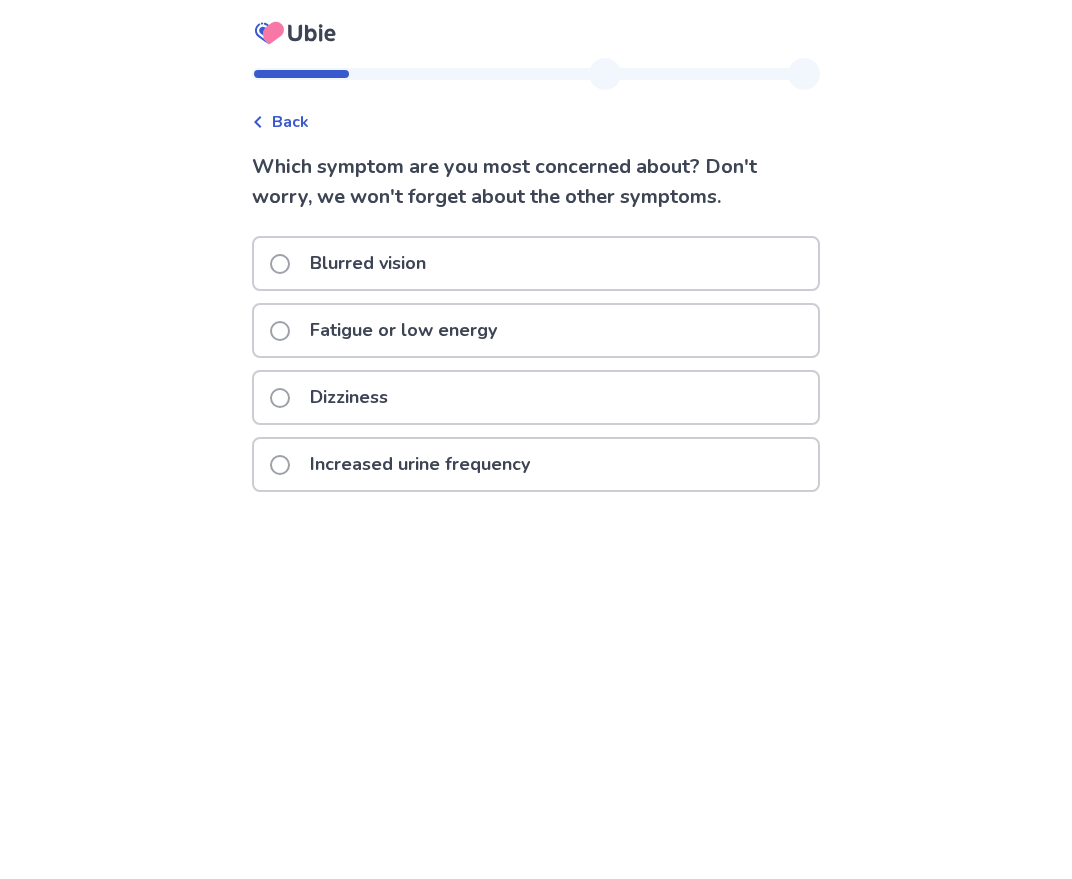 click 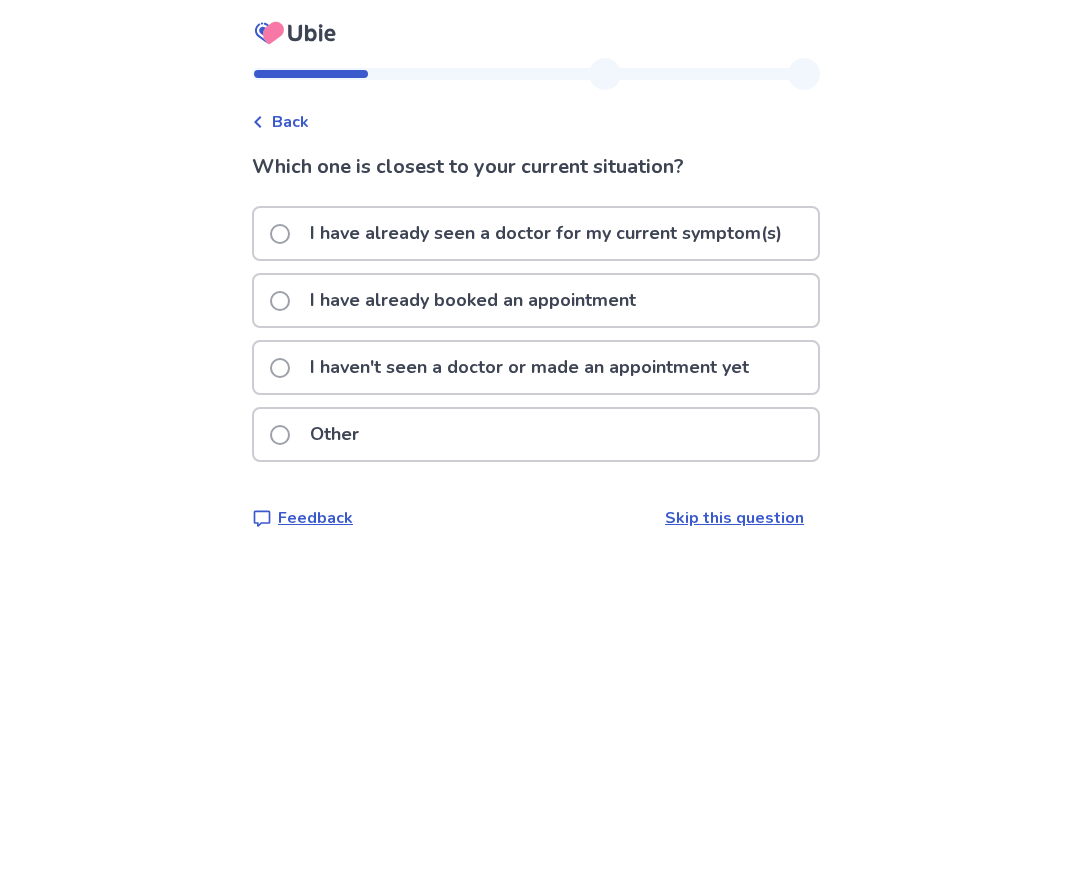 click on "I haven't seen a doctor or made an appointment yet" at bounding box center [529, 367] 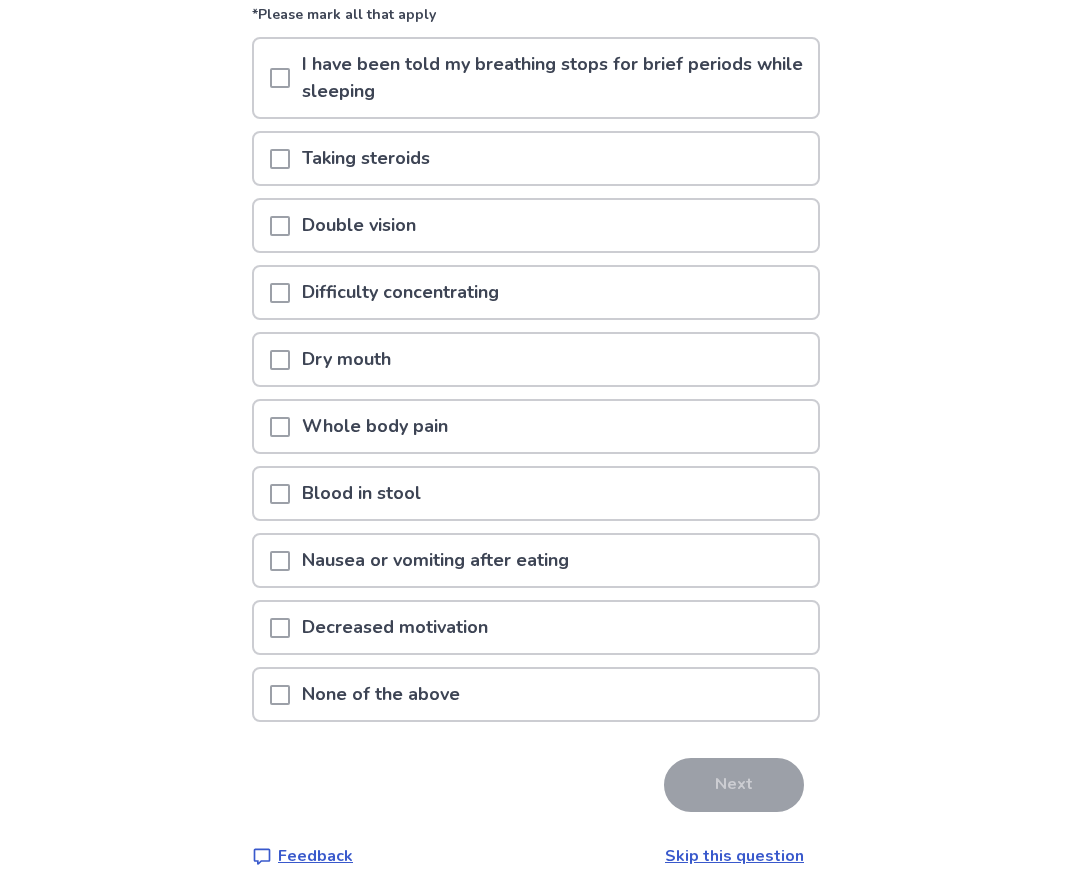 scroll, scrollTop: 253, scrollLeft: 0, axis: vertical 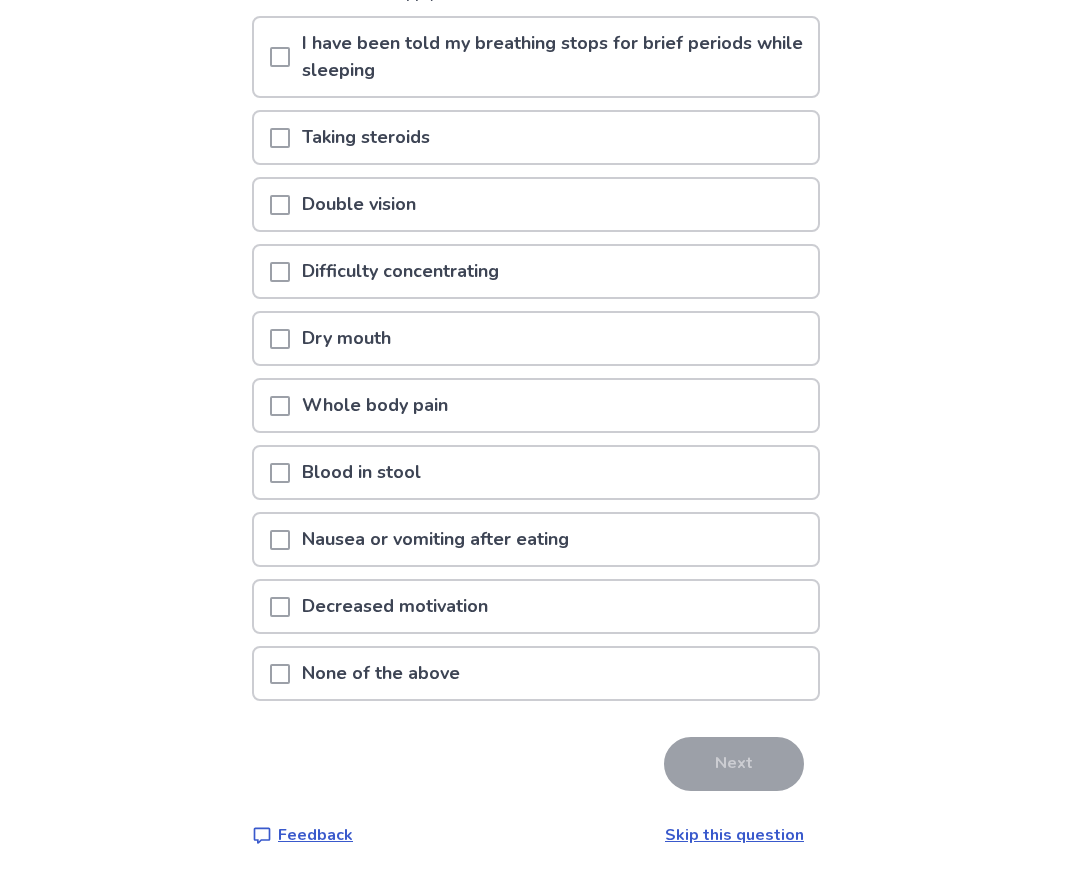 click on "None of the above" at bounding box center [381, 673] 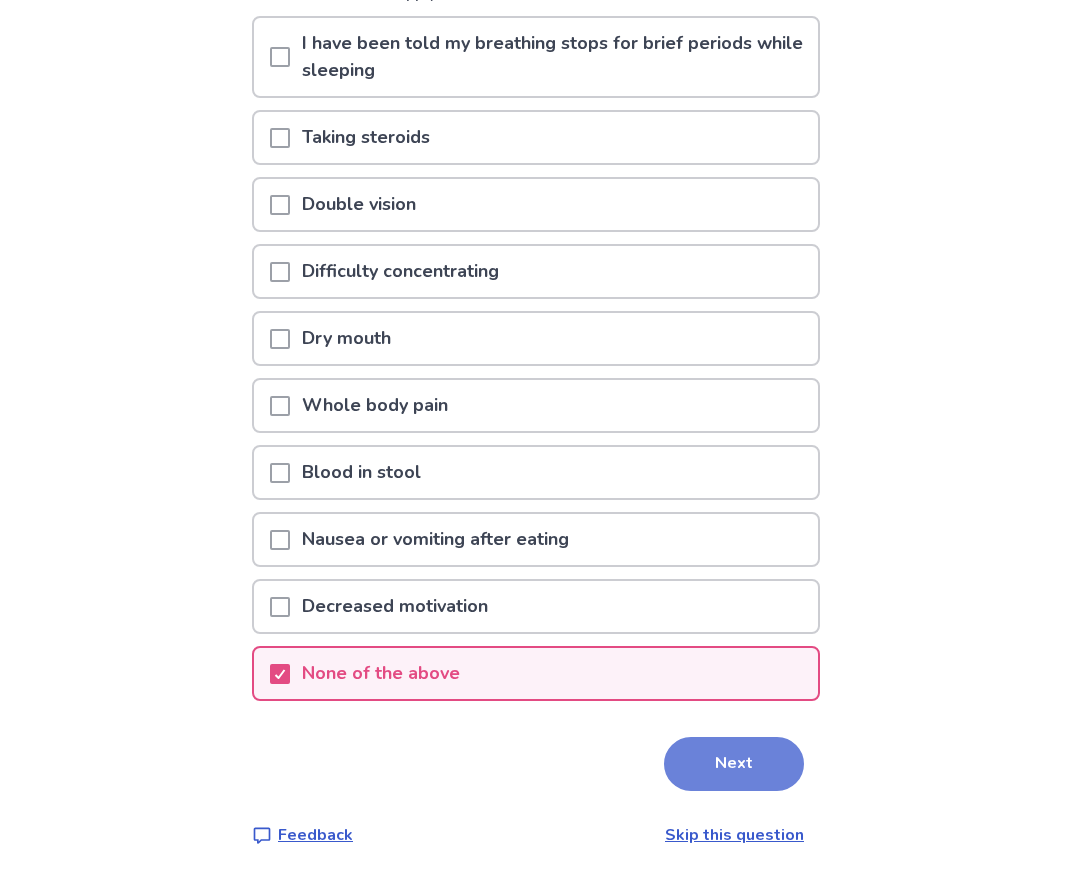 click on "Next" at bounding box center [734, 764] 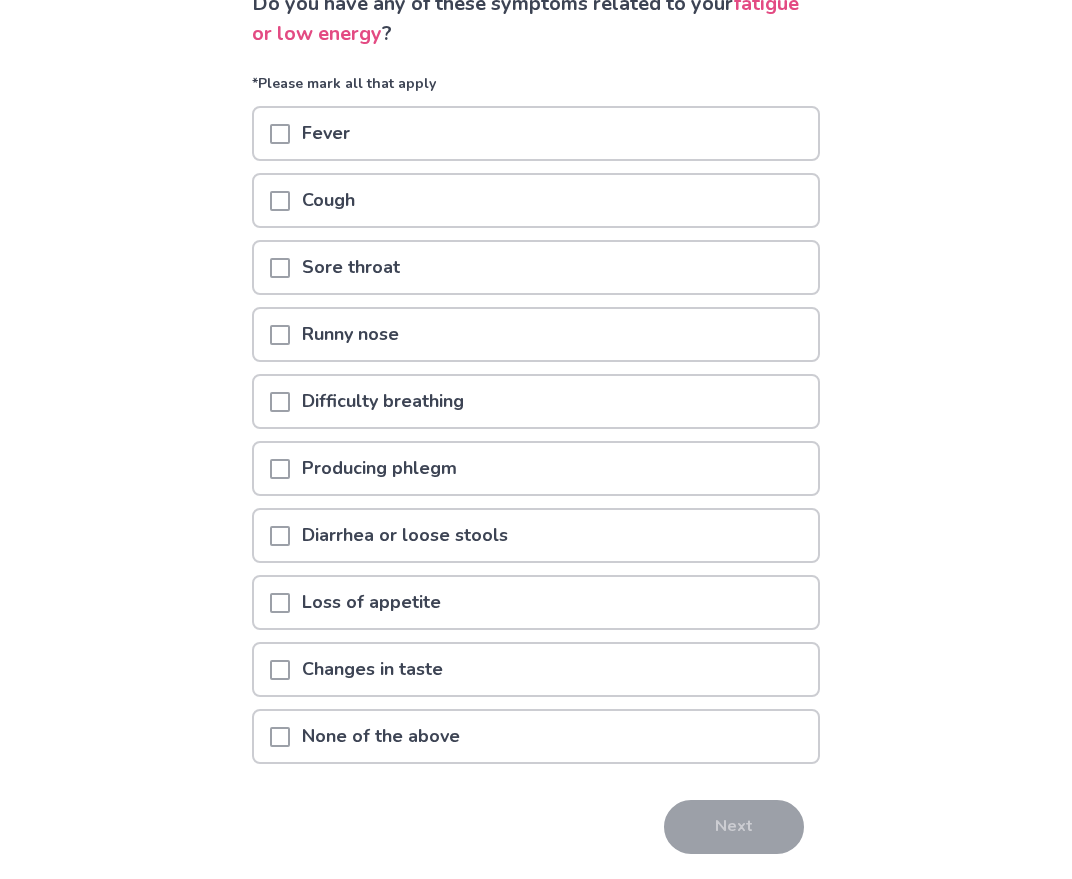 scroll, scrollTop: 164, scrollLeft: 0, axis: vertical 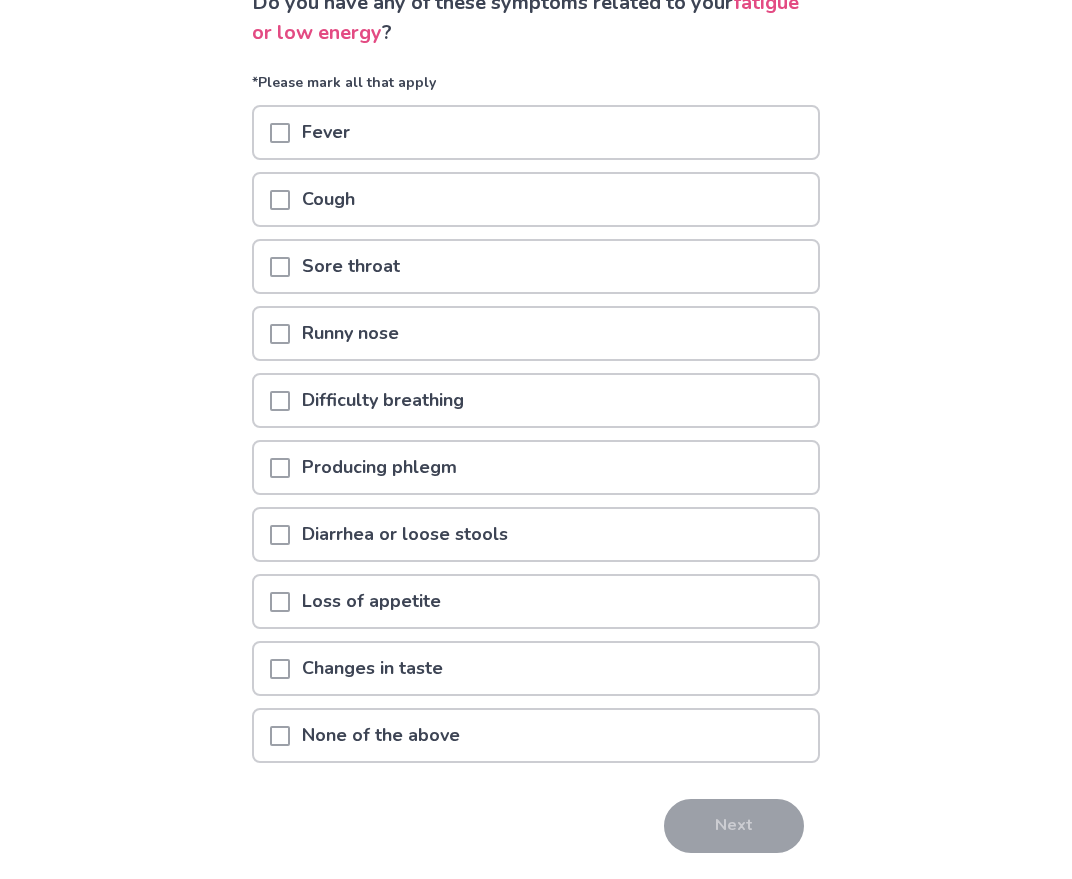 click on "Difficulty breathing" at bounding box center (383, 400) 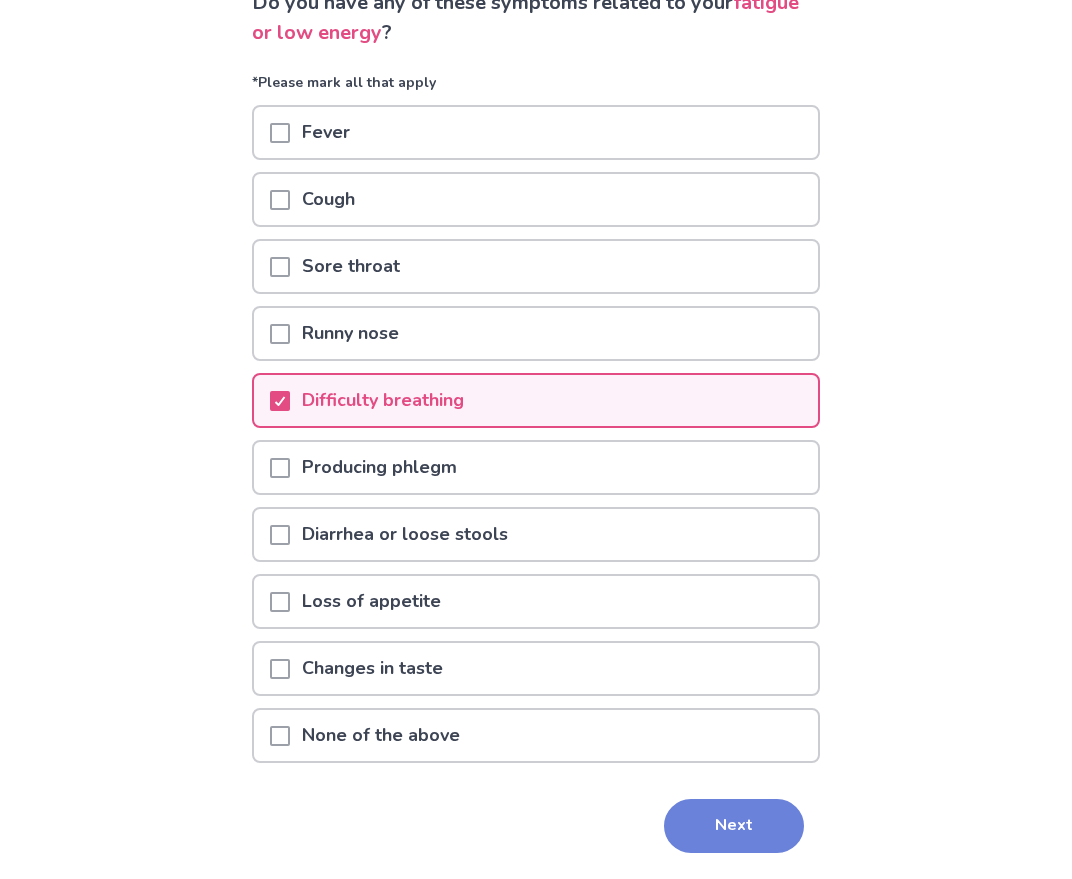 click on "Next" at bounding box center [734, 826] 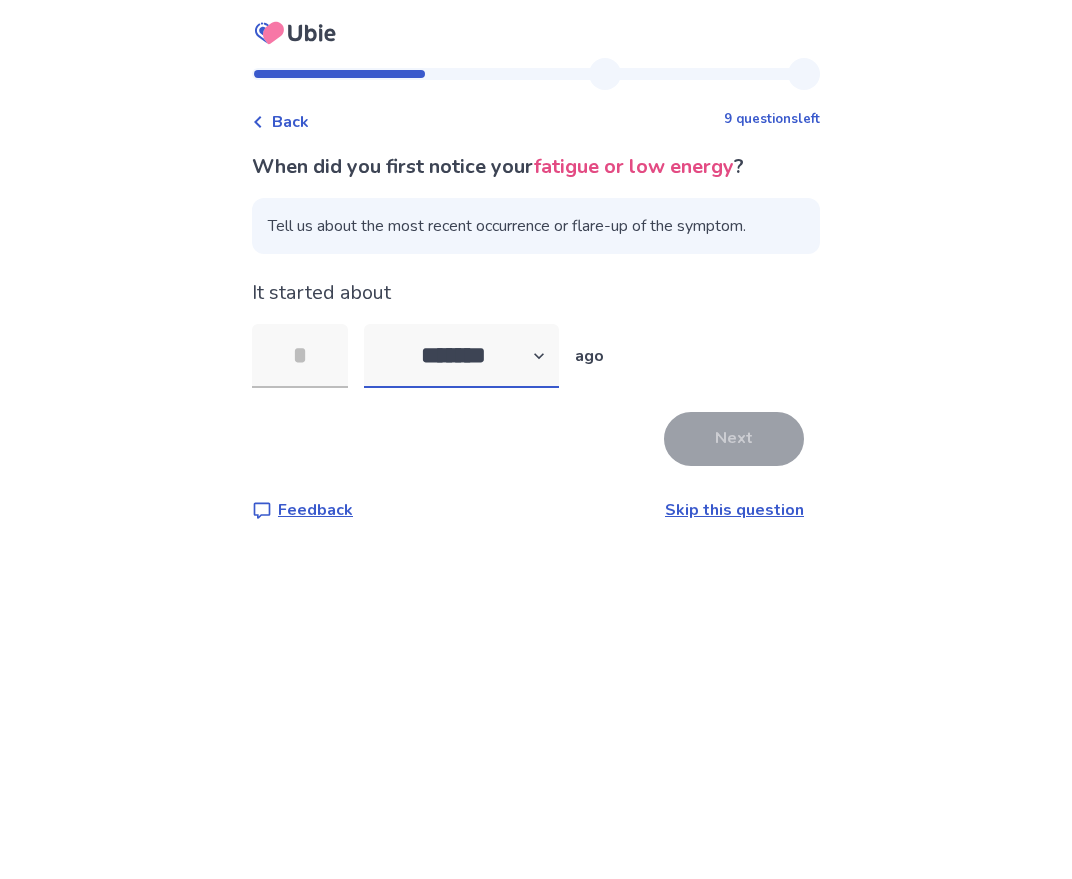 click on "******* ****** ******* ******** *******" at bounding box center [461, 356] 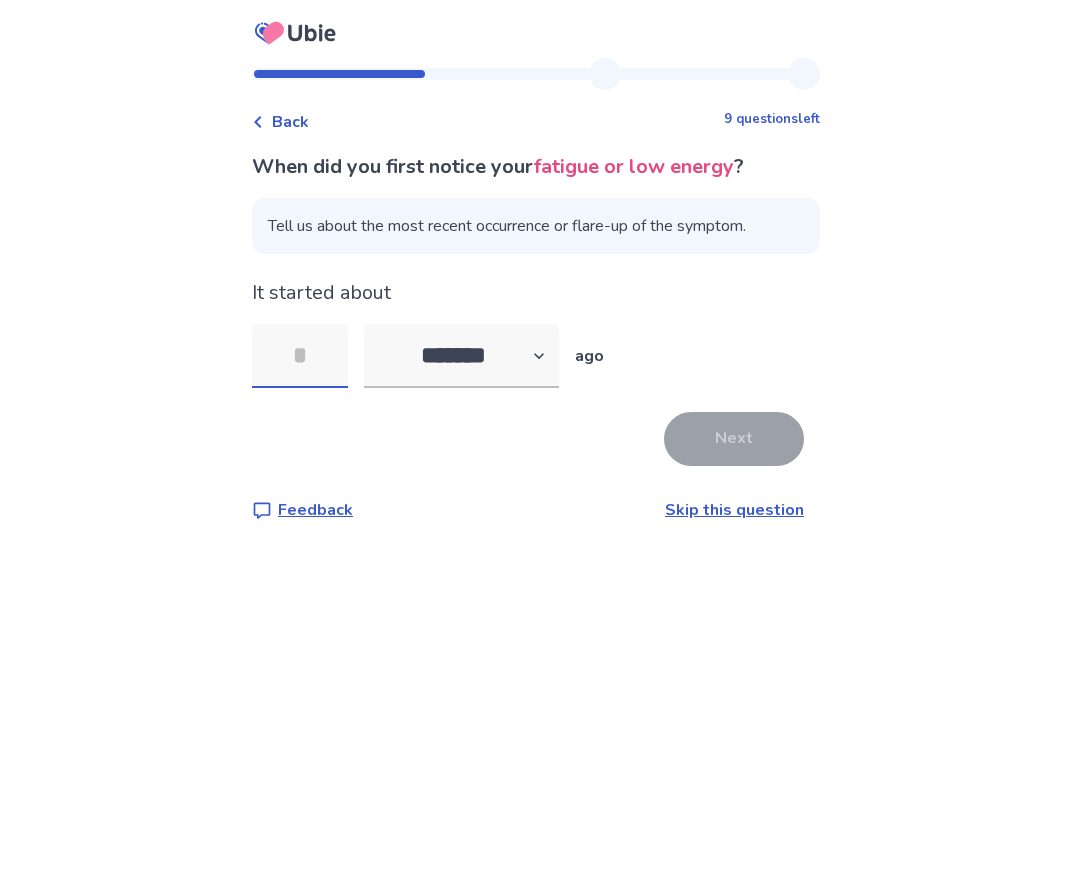 click at bounding box center (300, 356) 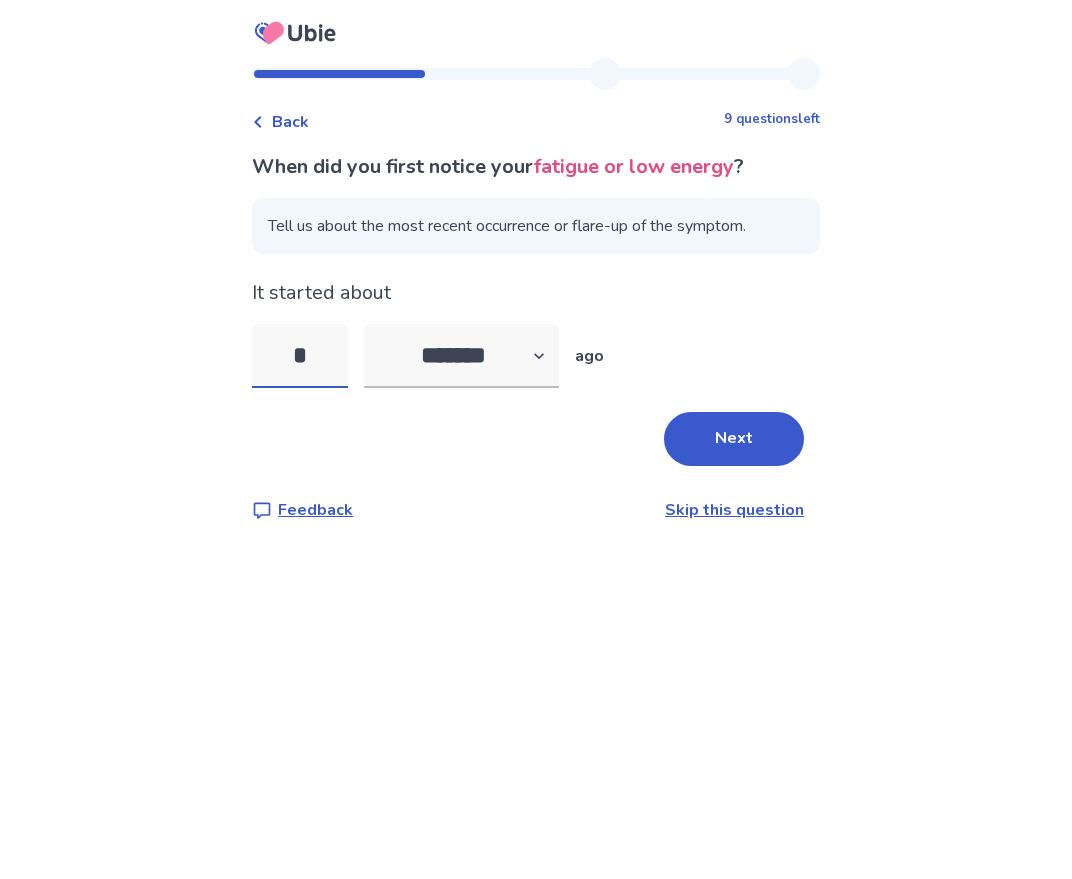 type on "*" 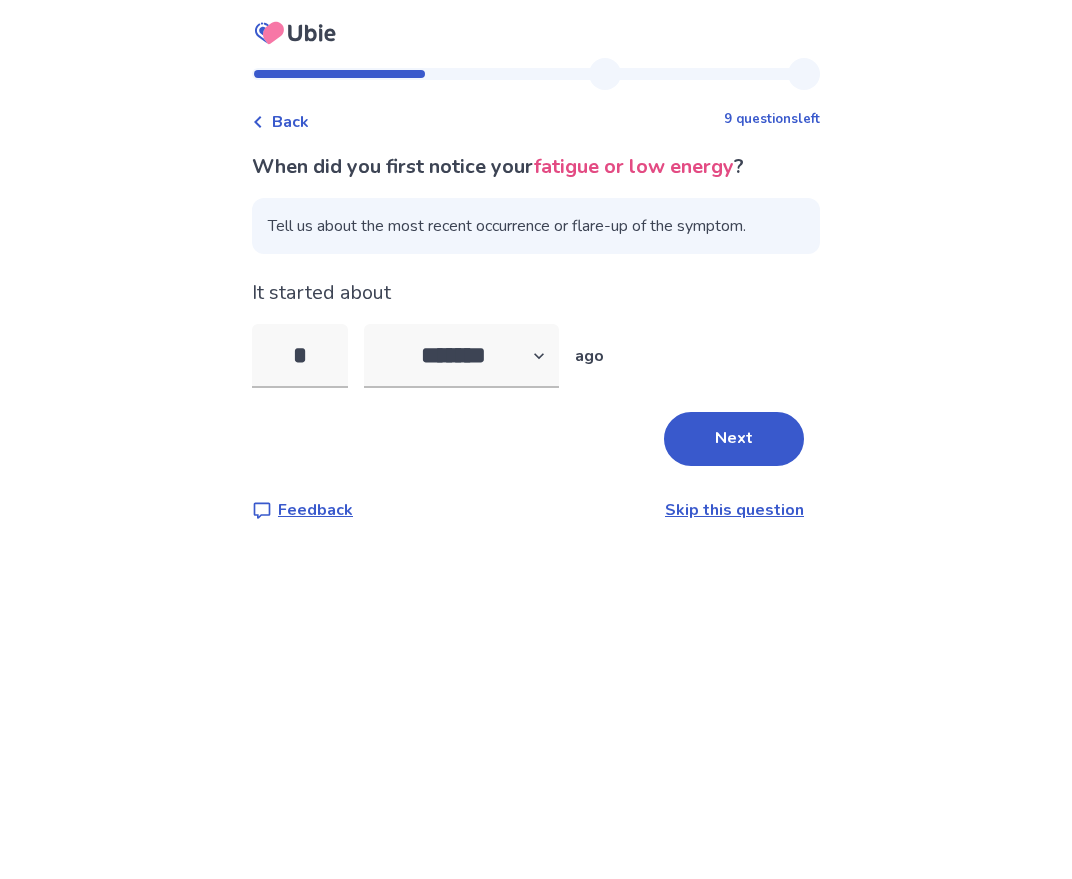 click on "Back 9   questions  left When did you first notice your  fatigue or low energy ? Tell us about the most recent occurrence or flare-up of the symptom. It started about  * ******* ****** ******* ******** *******  ago Next Feedback Skip this question" at bounding box center (536, 439) 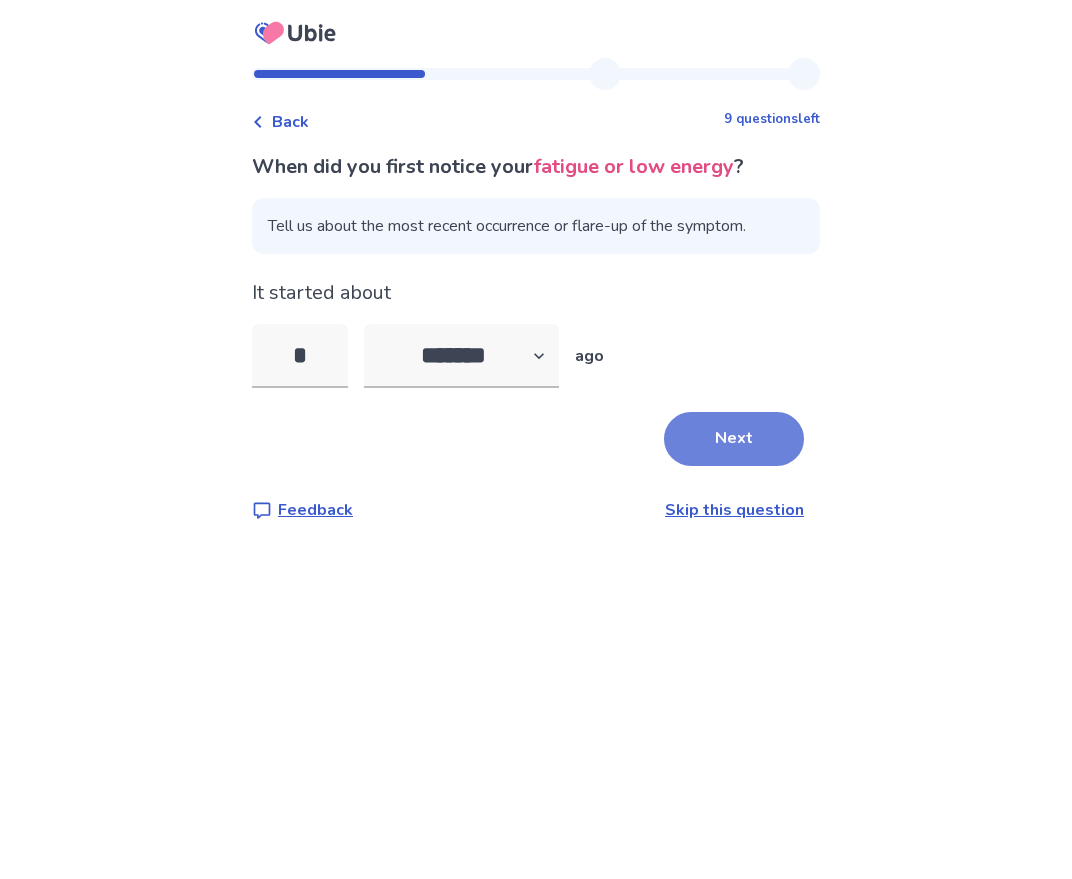 click on "Next" at bounding box center [734, 439] 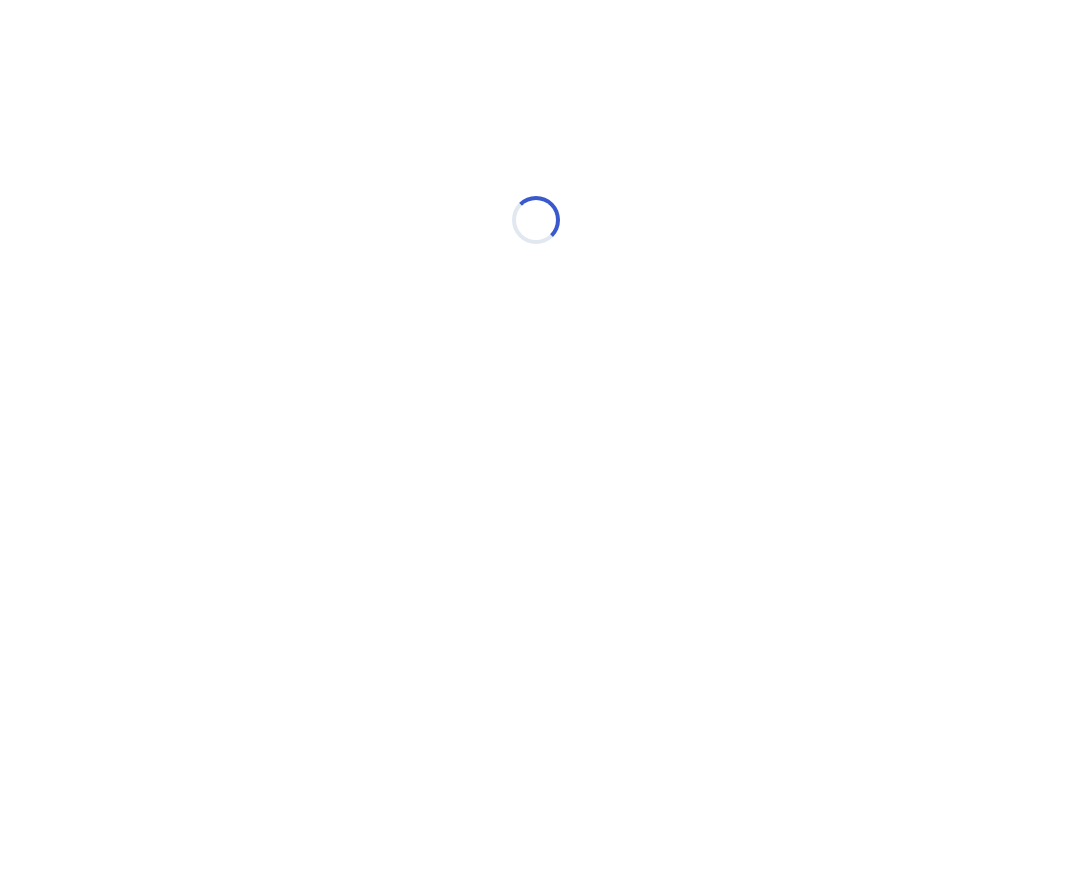 select on "*" 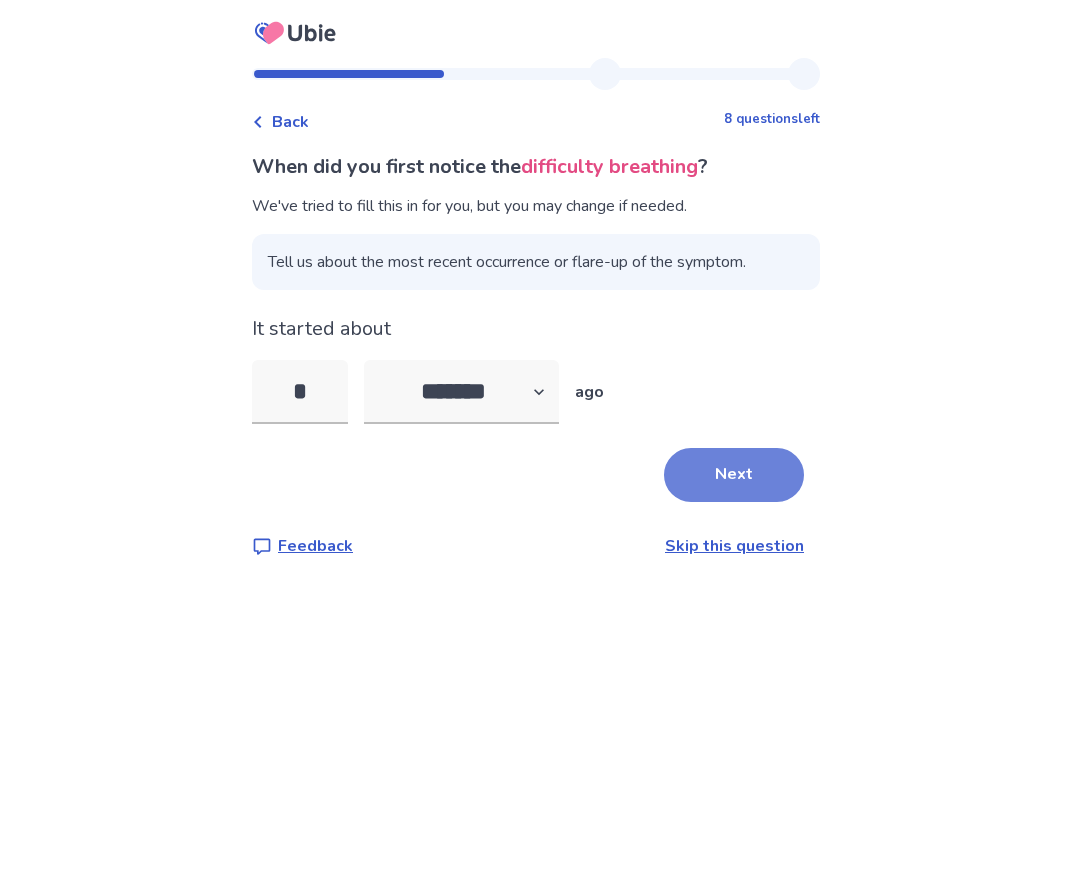 click on "Next" at bounding box center (734, 475) 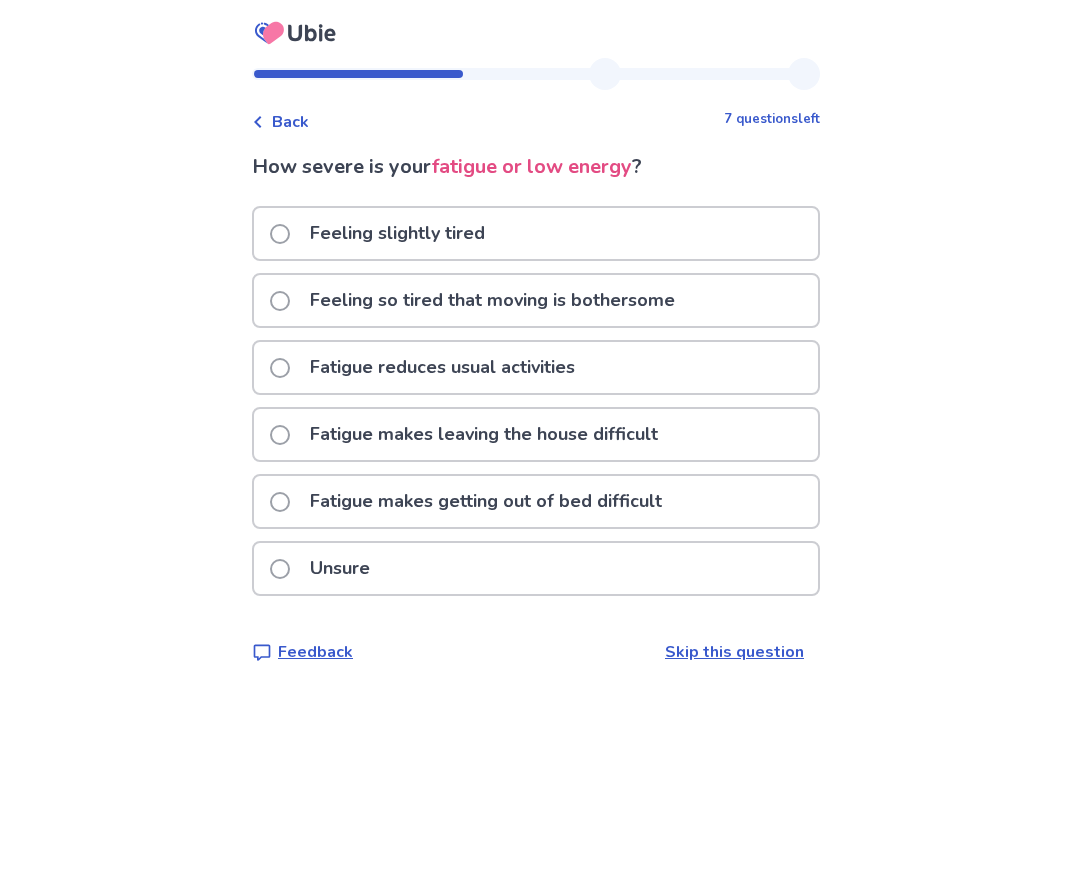 click on "Fatigue reduces usual activities" at bounding box center [442, 367] 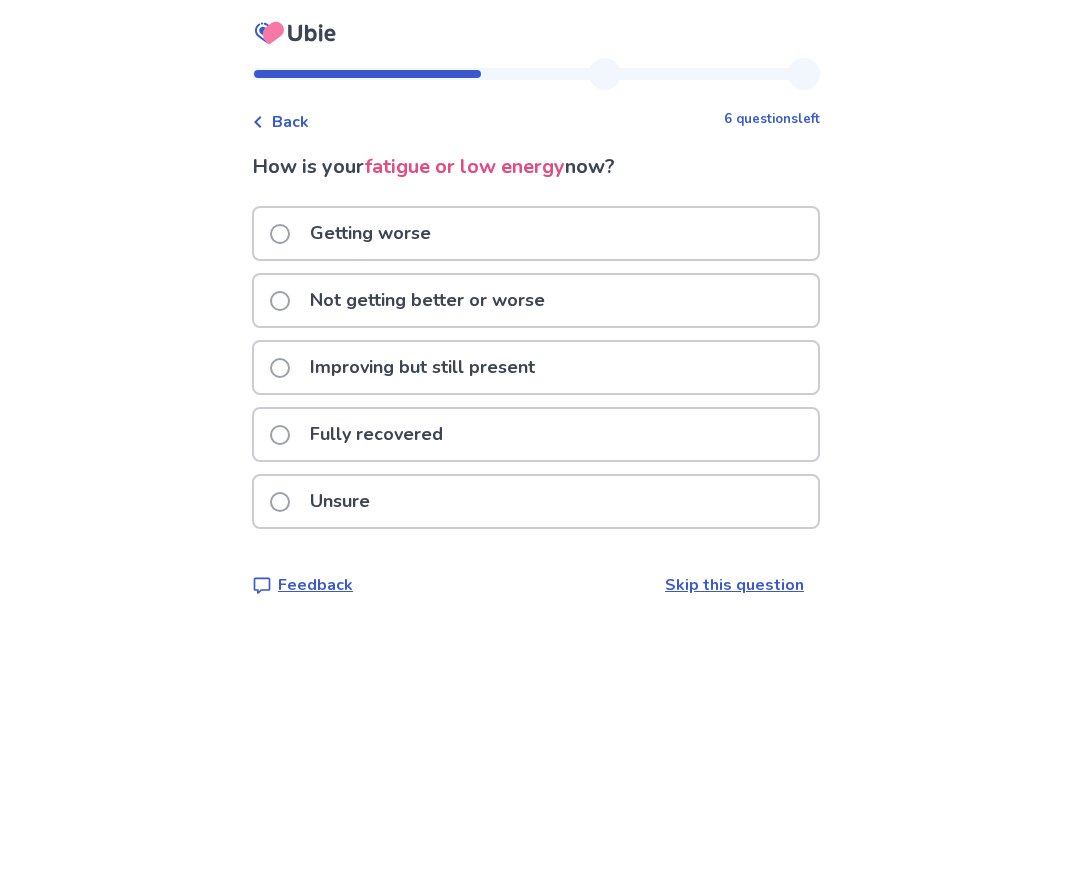 click on "Not getting better or worse" at bounding box center [427, 300] 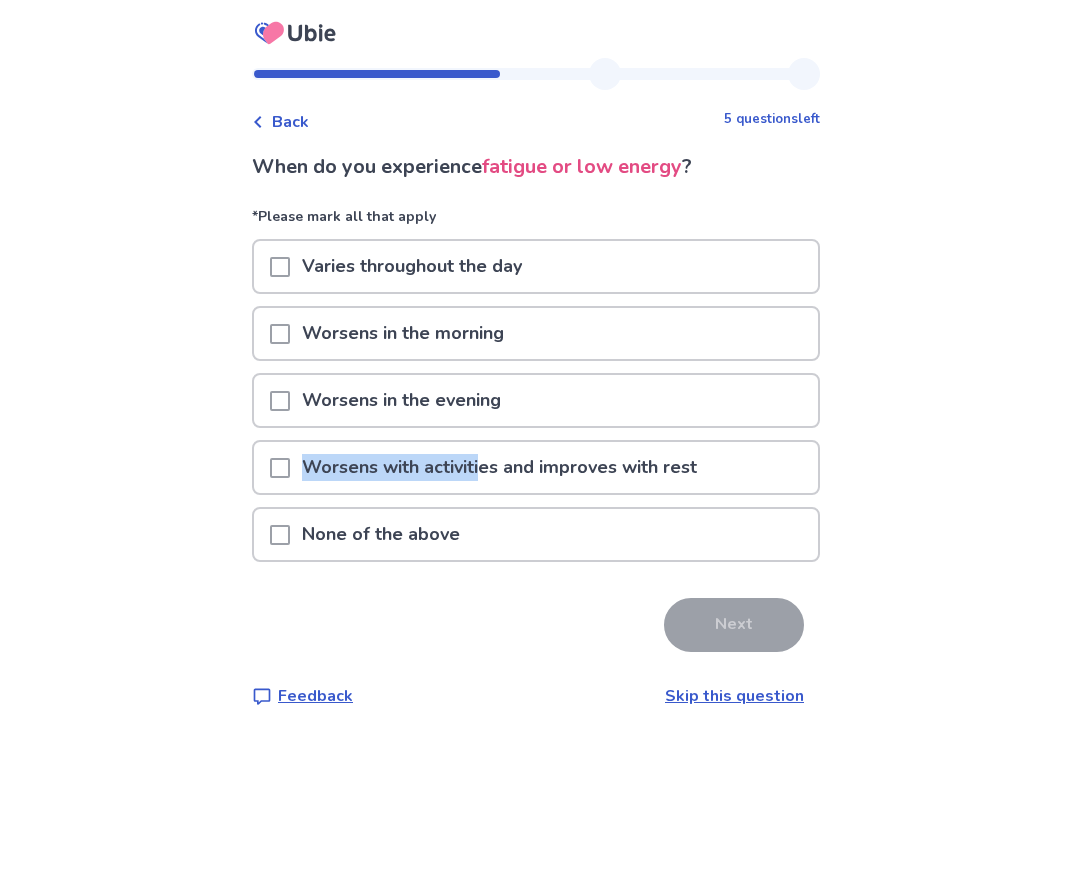 drag, startPoint x: 494, startPoint y: 471, endPoint x: 284, endPoint y: 466, distance: 210.05951 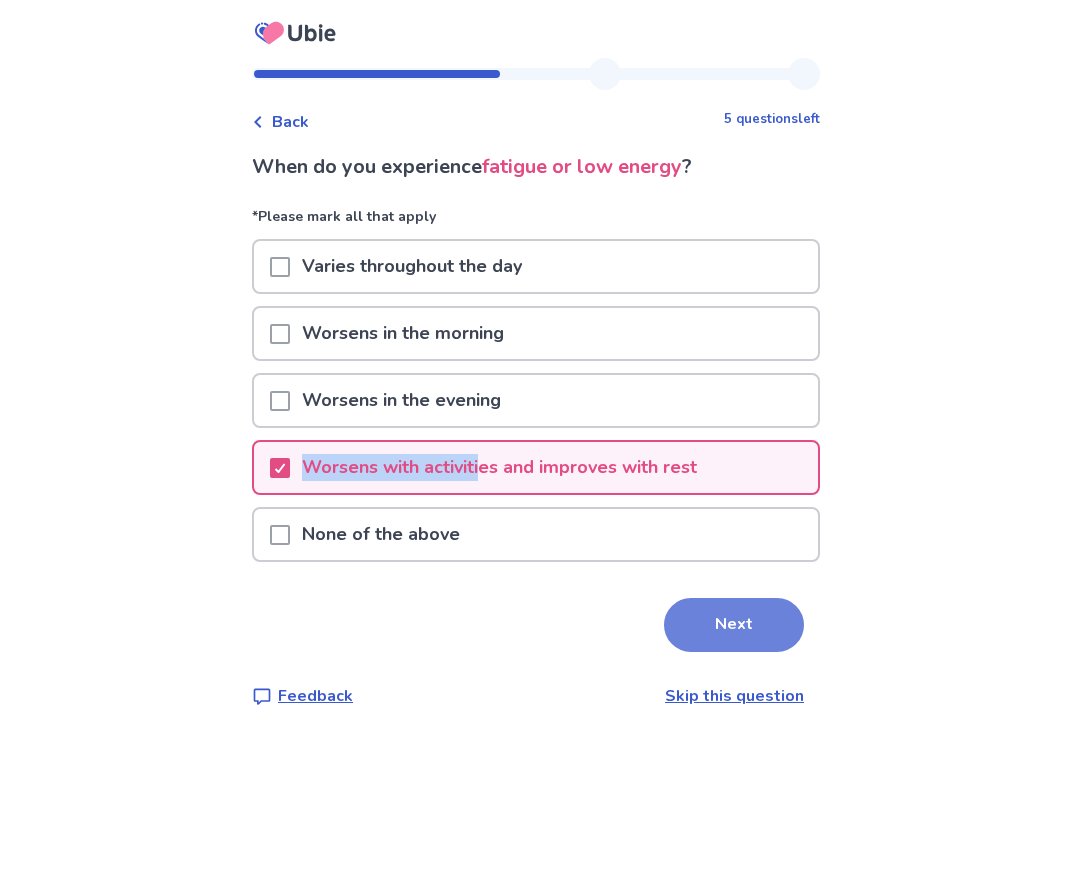 click on "Next" at bounding box center (734, 625) 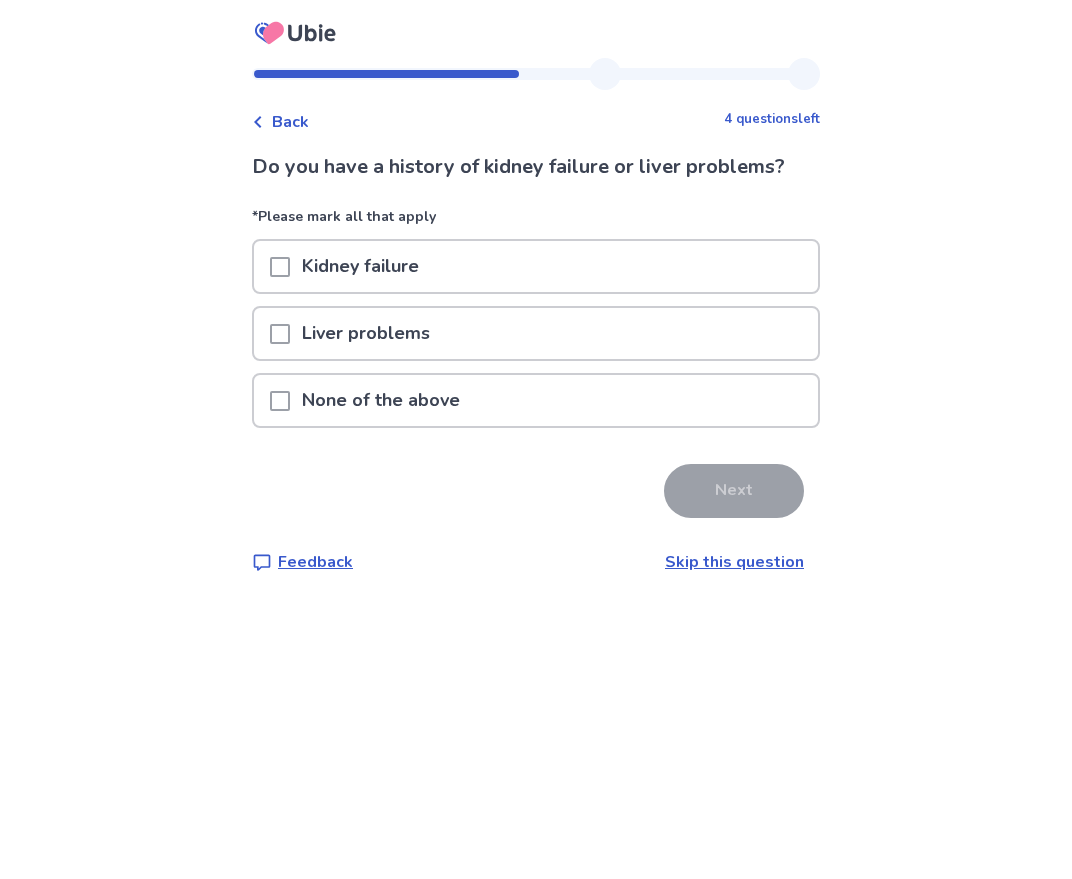 click on "None of the above" at bounding box center (381, 400) 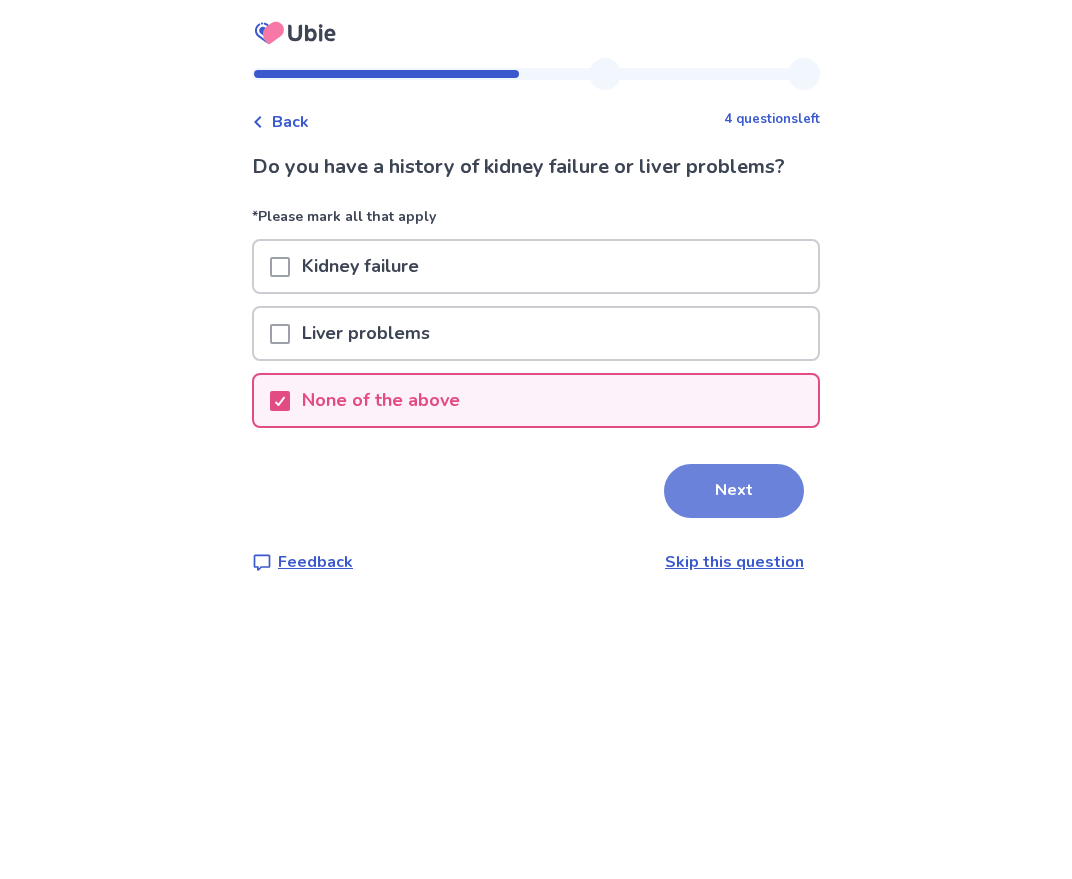 click on "Next" at bounding box center [734, 491] 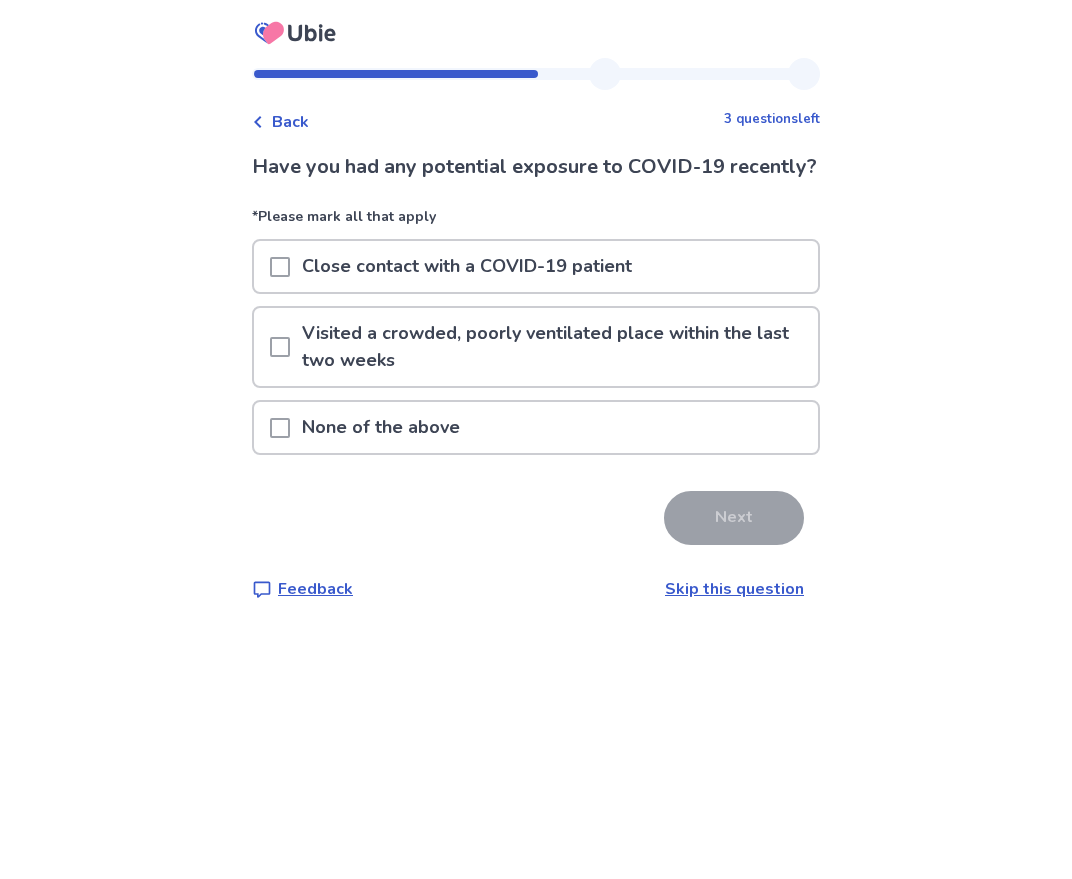 click on "None of the above" at bounding box center (536, 427) 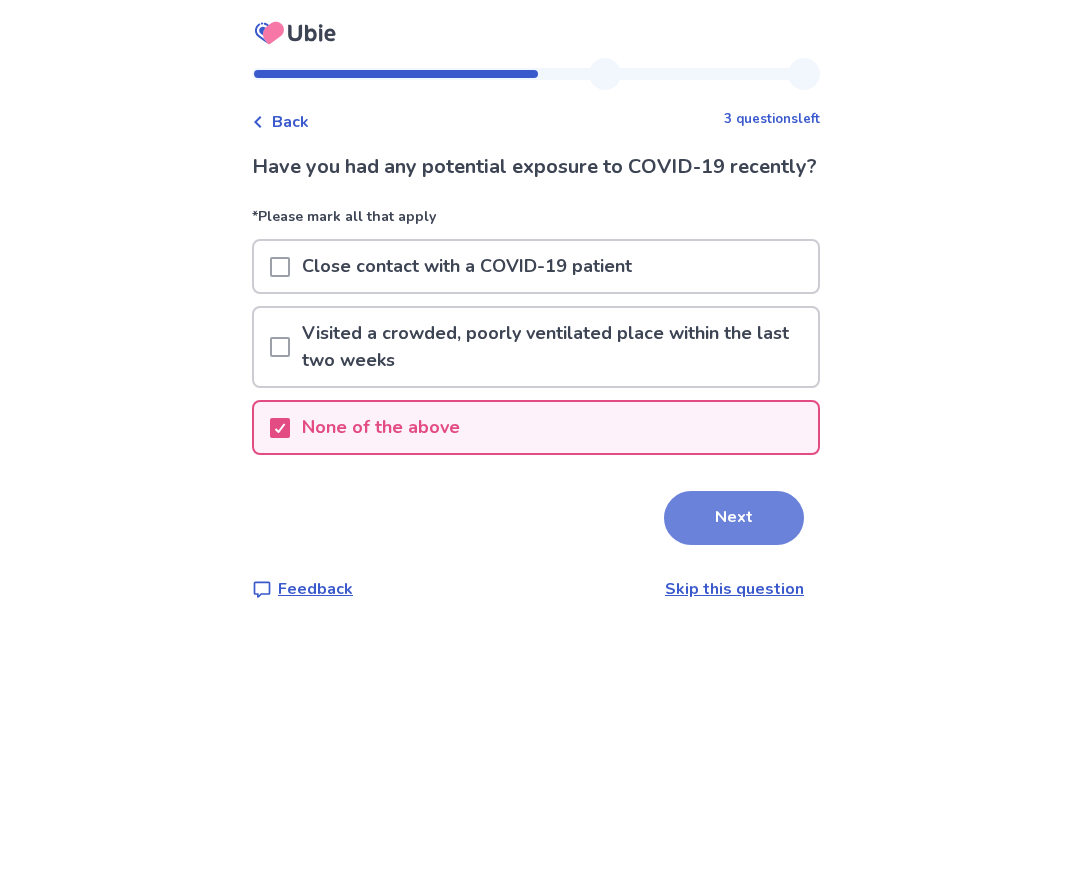 click on "Next" at bounding box center [734, 518] 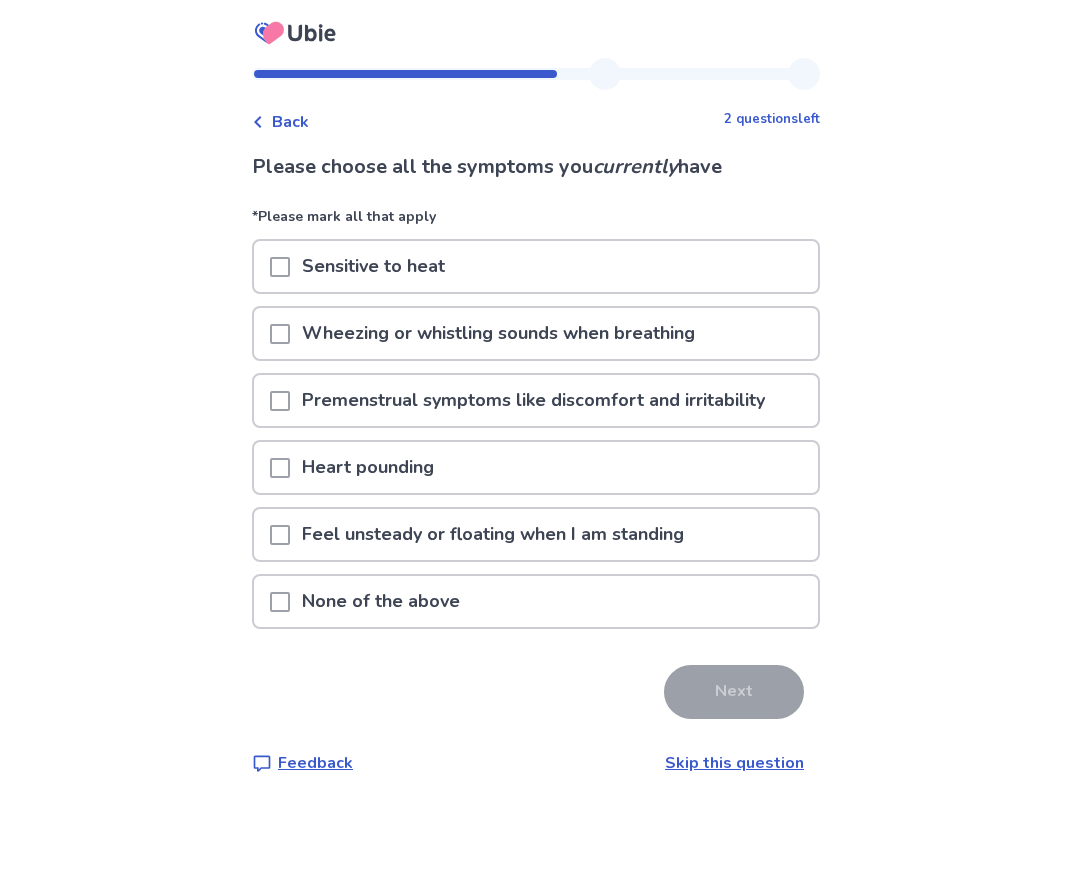 drag, startPoint x: 290, startPoint y: 530, endPoint x: 604, endPoint y: 631, distance: 329.8439 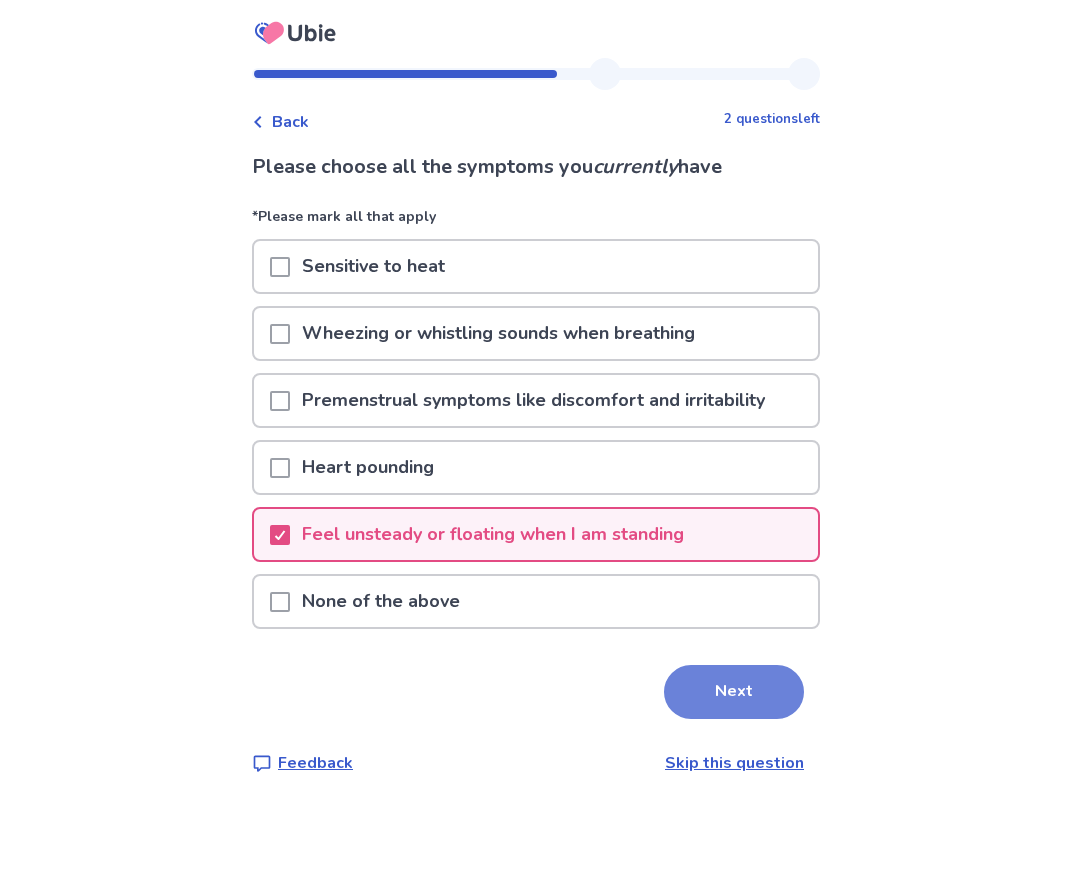 click on "Next" at bounding box center [734, 692] 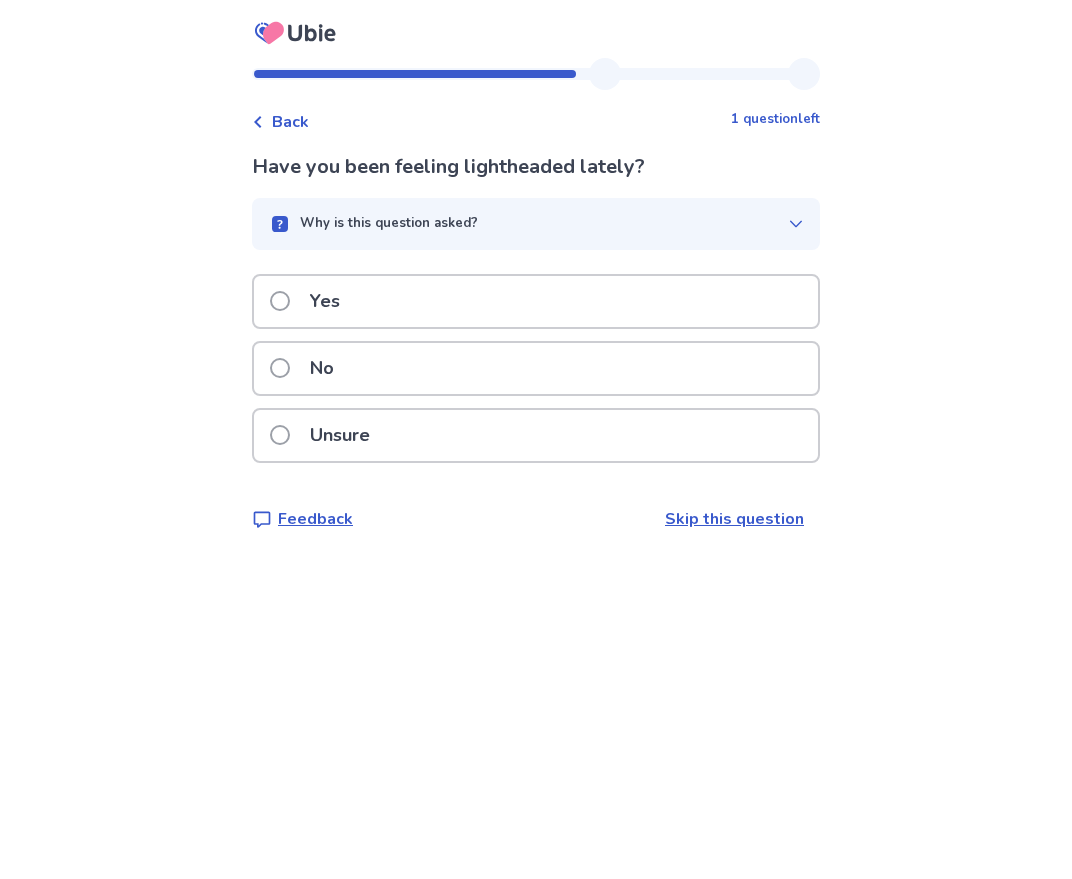 click on "Yes" at bounding box center (311, 301) 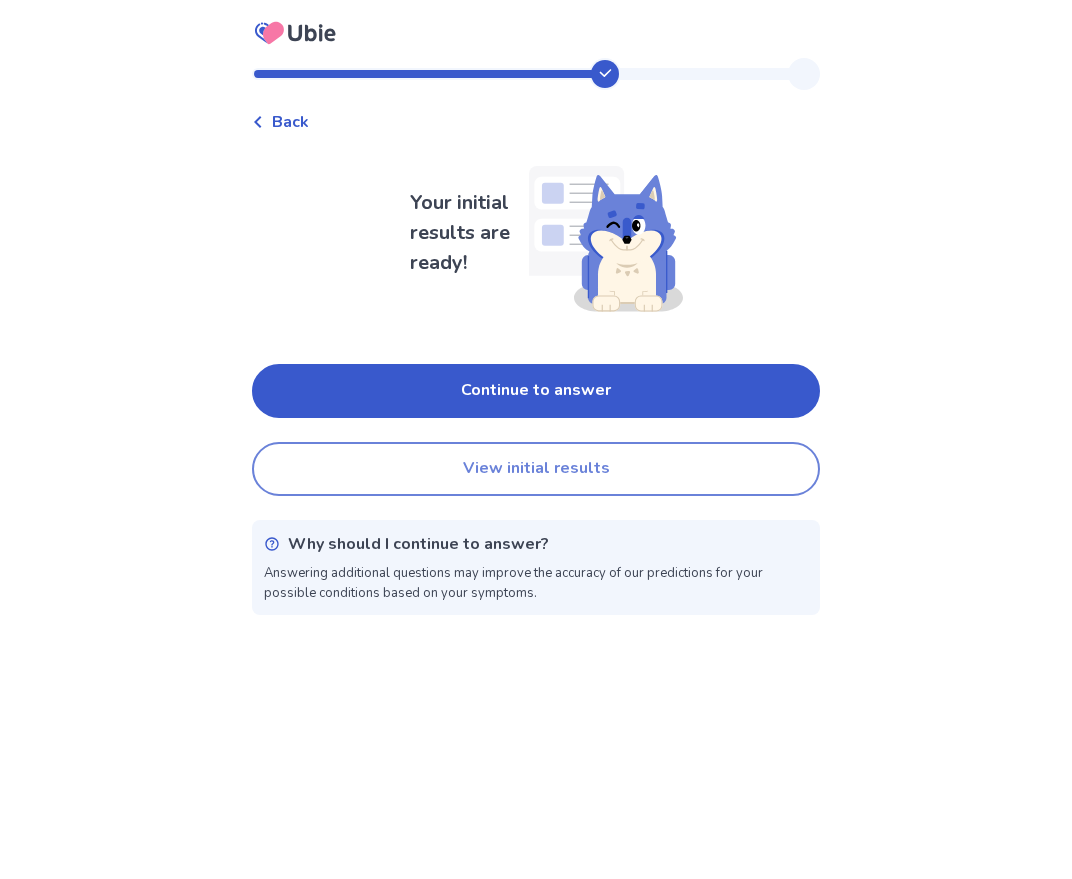 click on "View initial results" at bounding box center [536, 469] 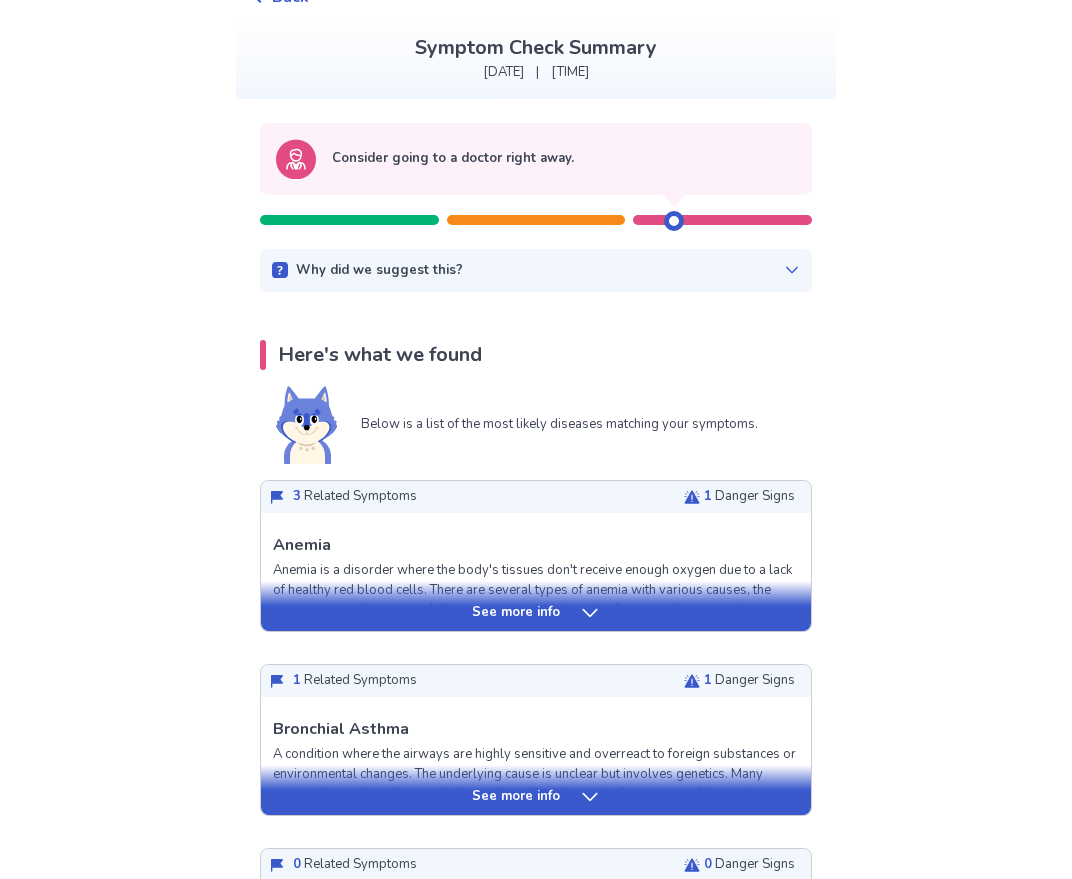 scroll, scrollTop: 114, scrollLeft: 0, axis: vertical 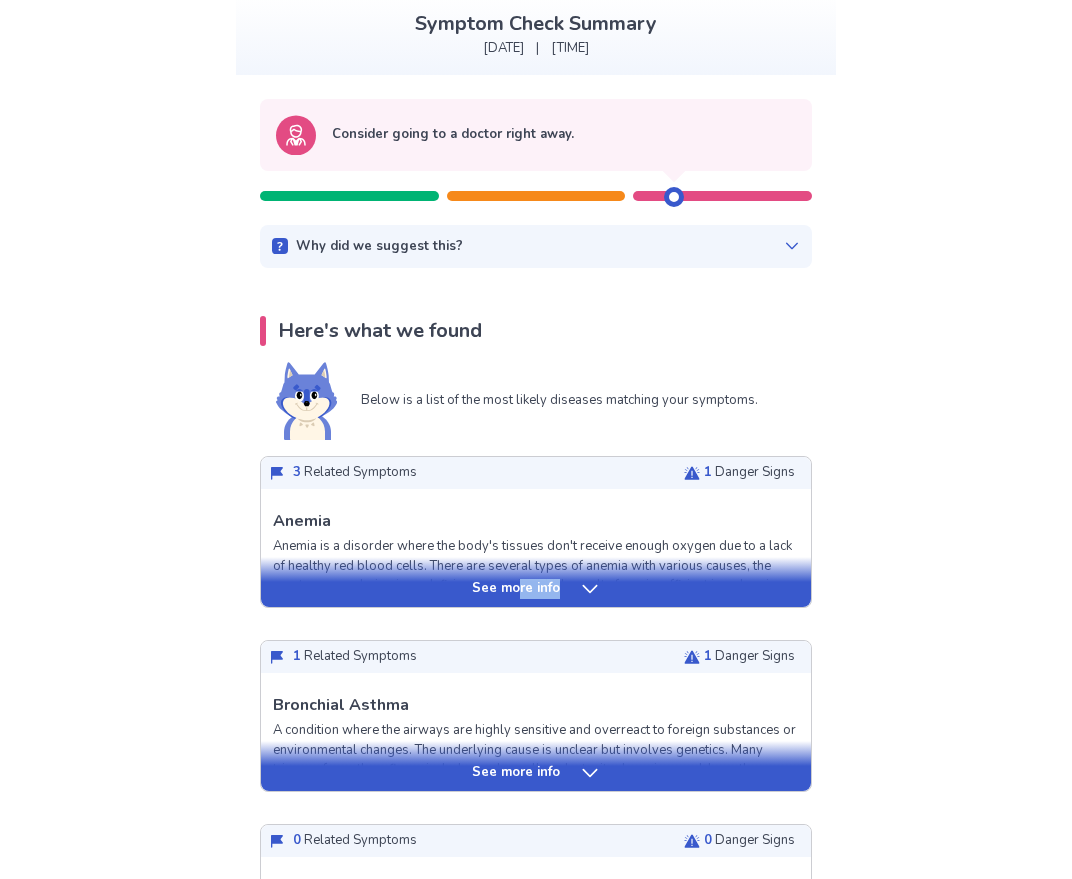 drag, startPoint x: 515, startPoint y: 595, endPoint x: 587, endPoint y: 590, distance: 72.1734 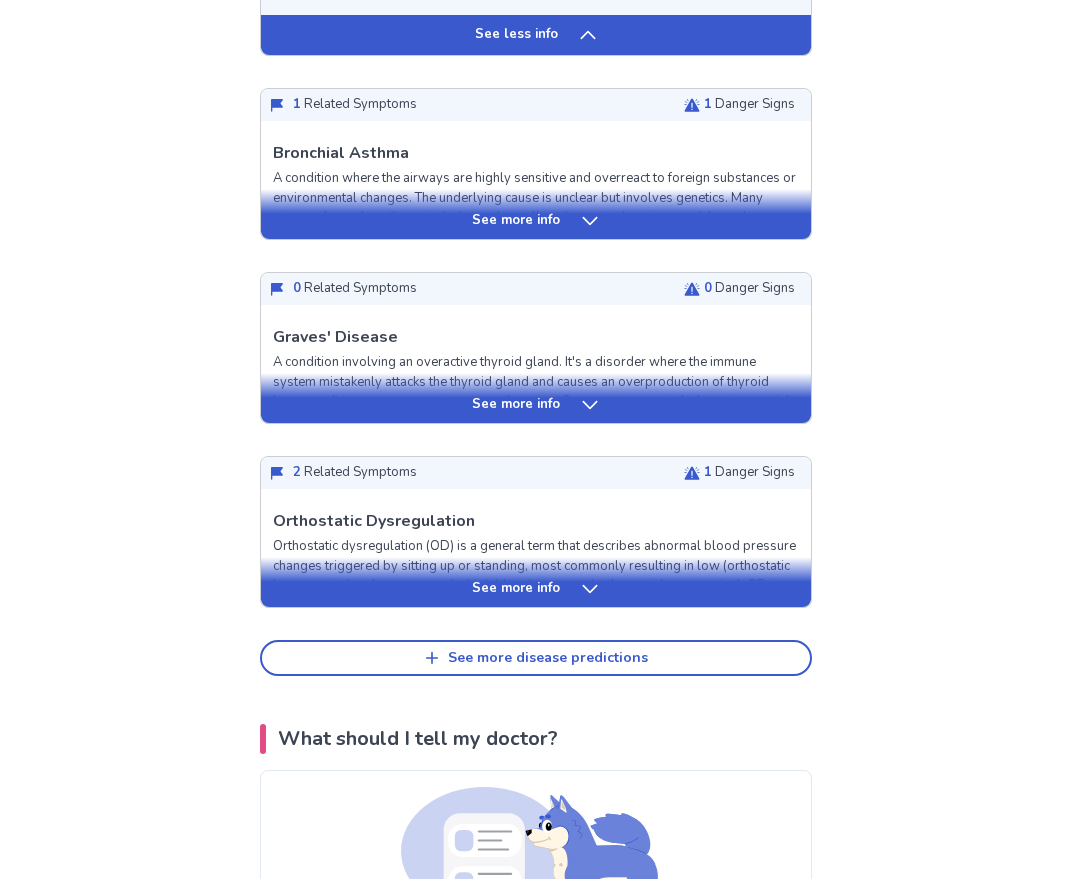 scroll, scrollTop: 2203, scrollLeft: 0, axis: vertical 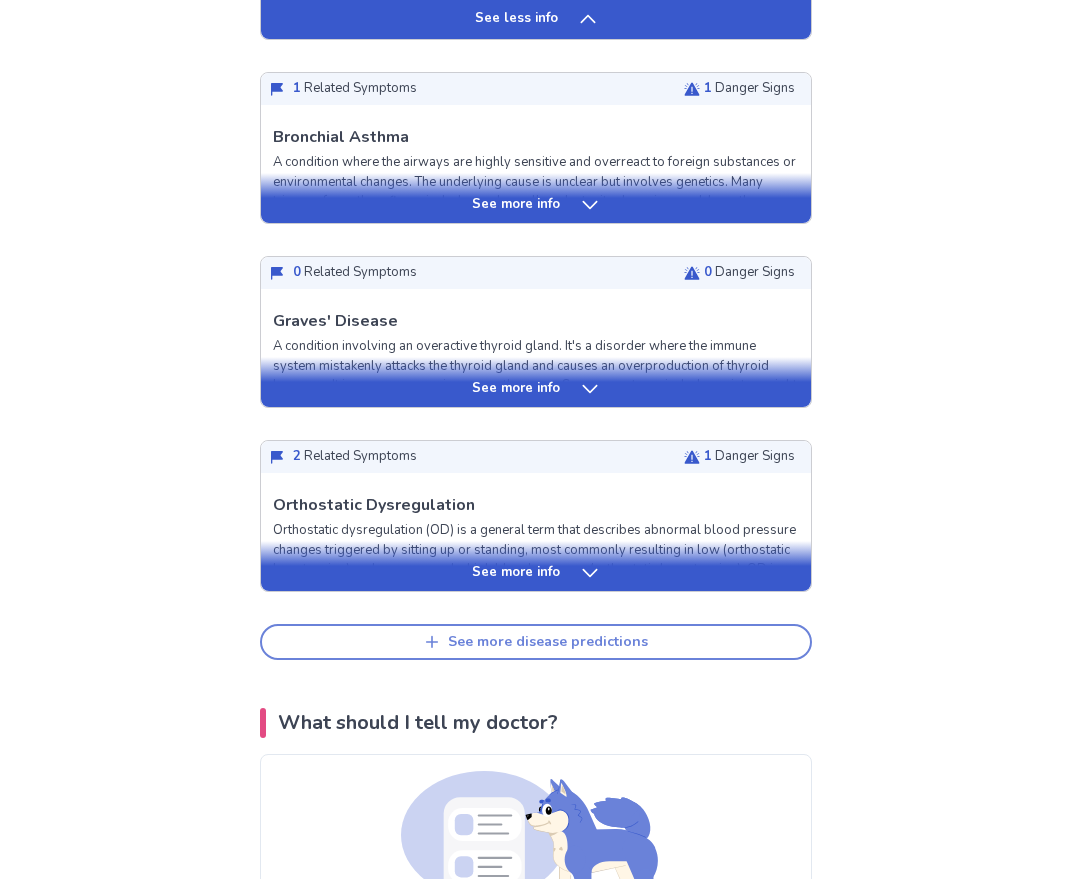click on "See more disease predictions" at bounding box center [548, 642] 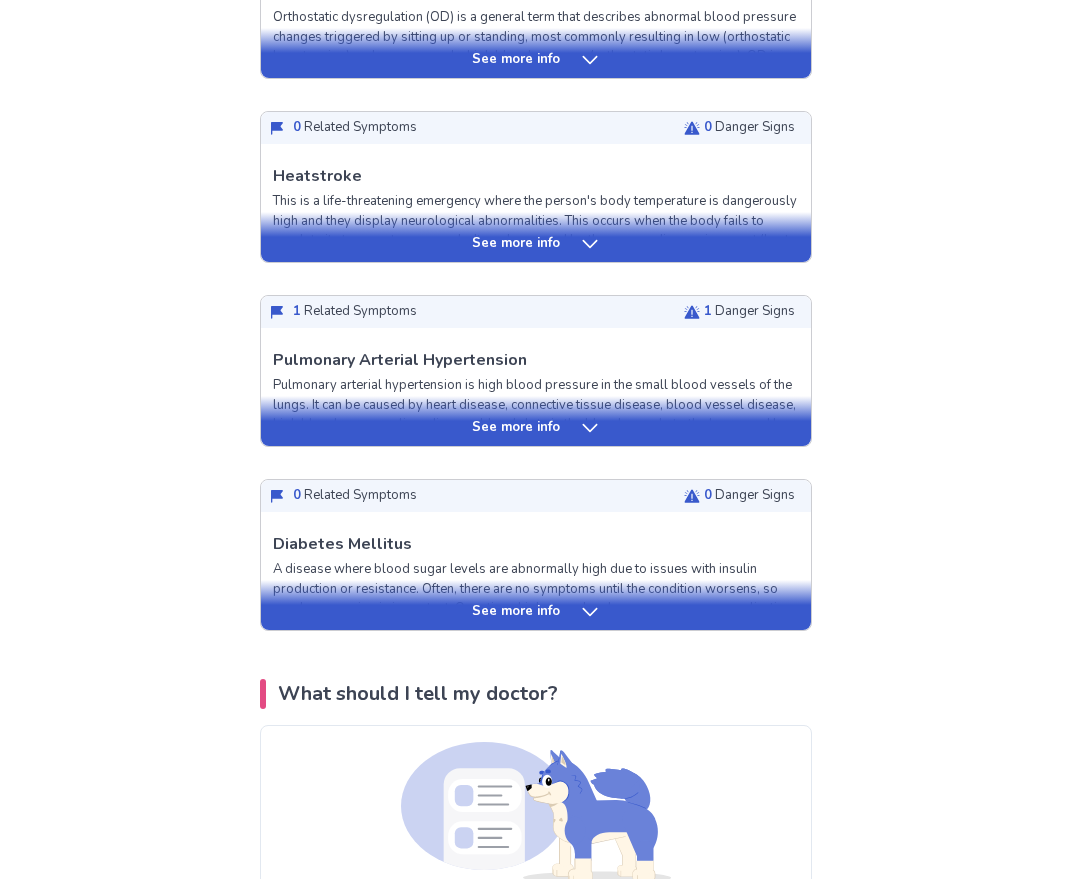 scroll, scrollTop: 2727, scrollLeft: 0, axis: vertical 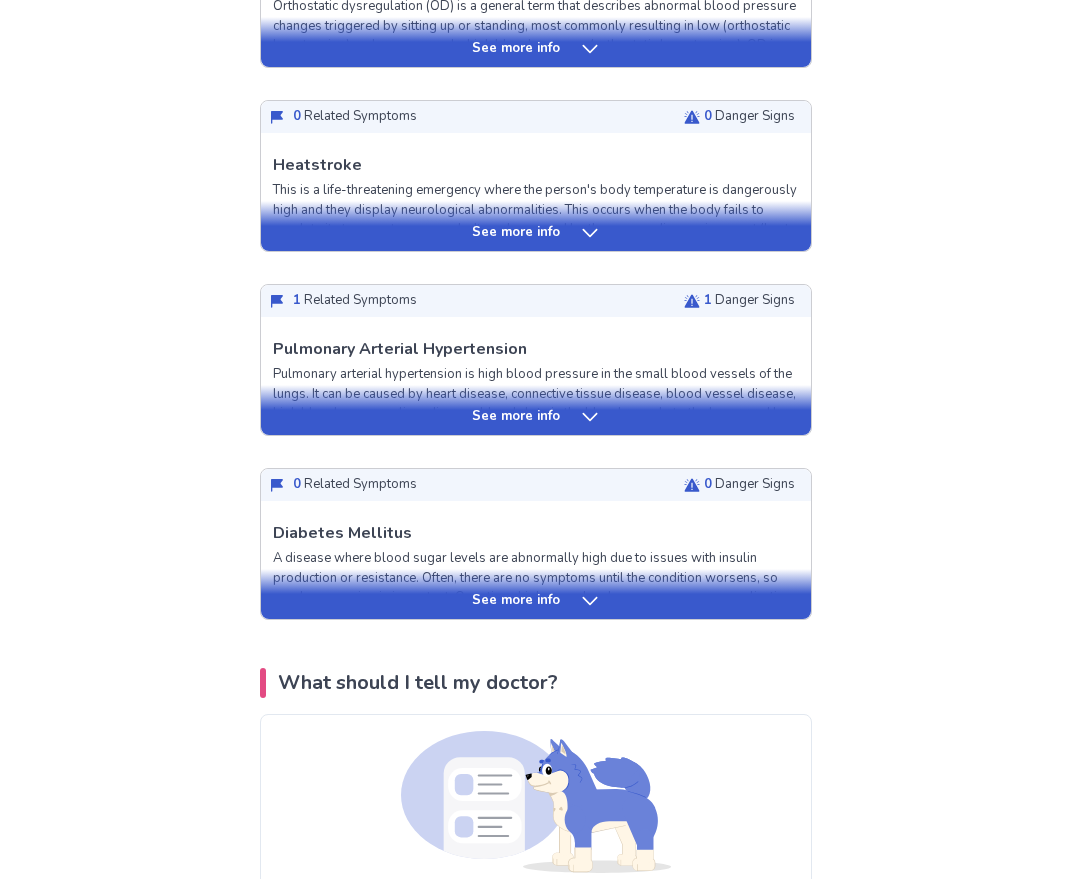 drag, startPoint x: 581, startPoint y: 620, endPoint x: 588, endPoint y: 628, distance: 10.630146 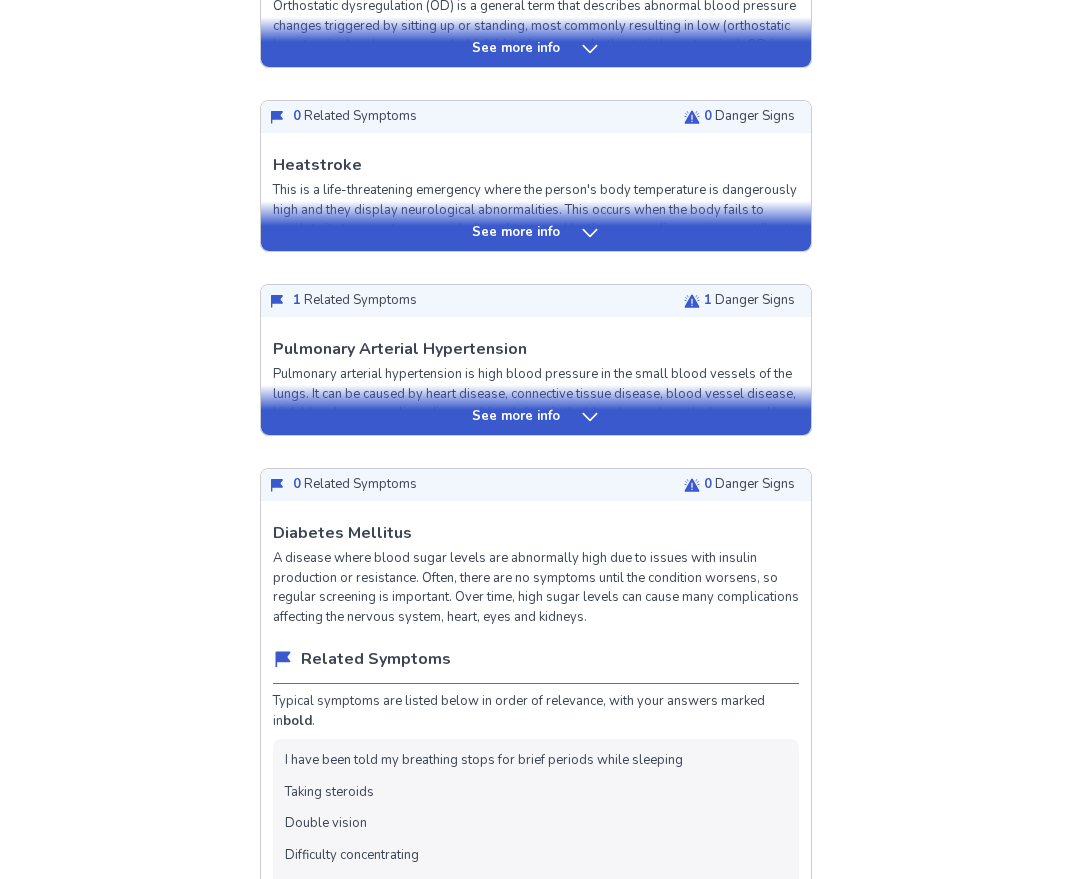 click on "A disease where blood sugar levels are abnormally high due to issues with insulin production or resistance. Often, there are no symptoms until the condition worsens, so regular screening is important. Over time, high sugar levels can cause many complications affecting the nervous system, heart, eyes and kidneys." at bounding box center [536, 588] 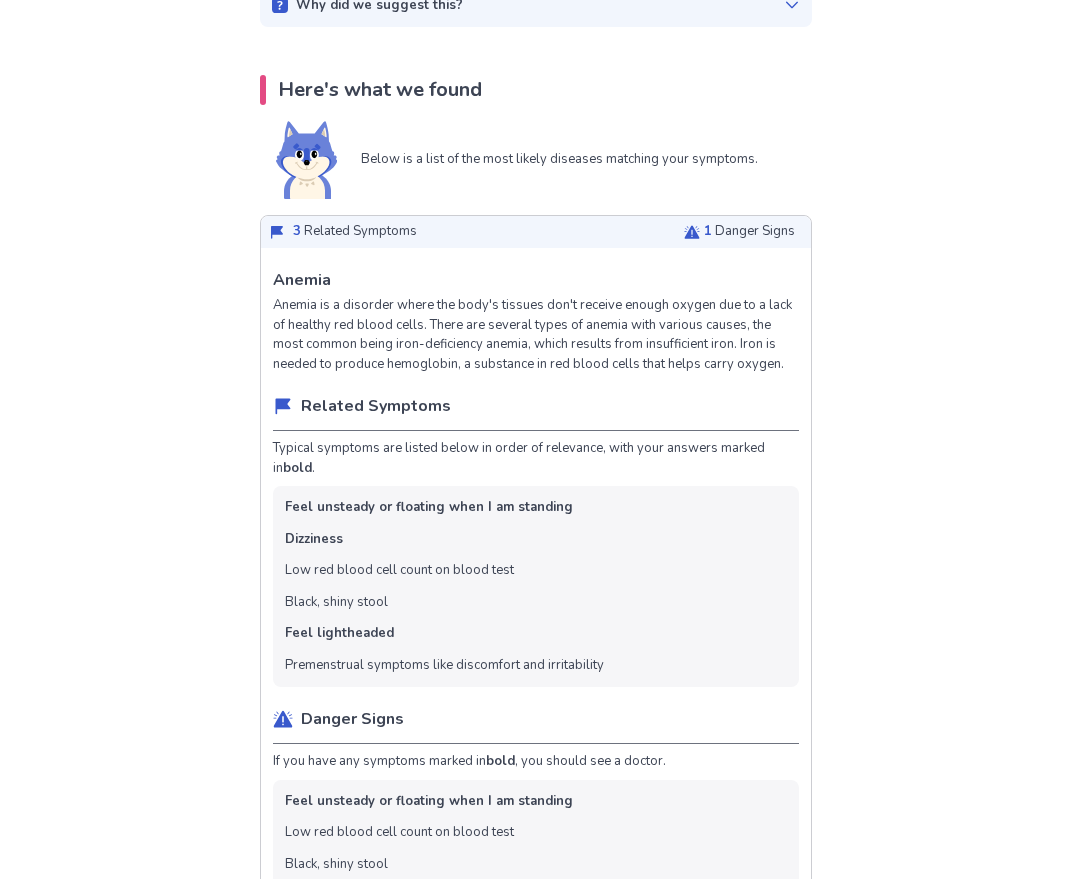 scroll, scrollTop: 0, scrollLeft: 0, axis: both 